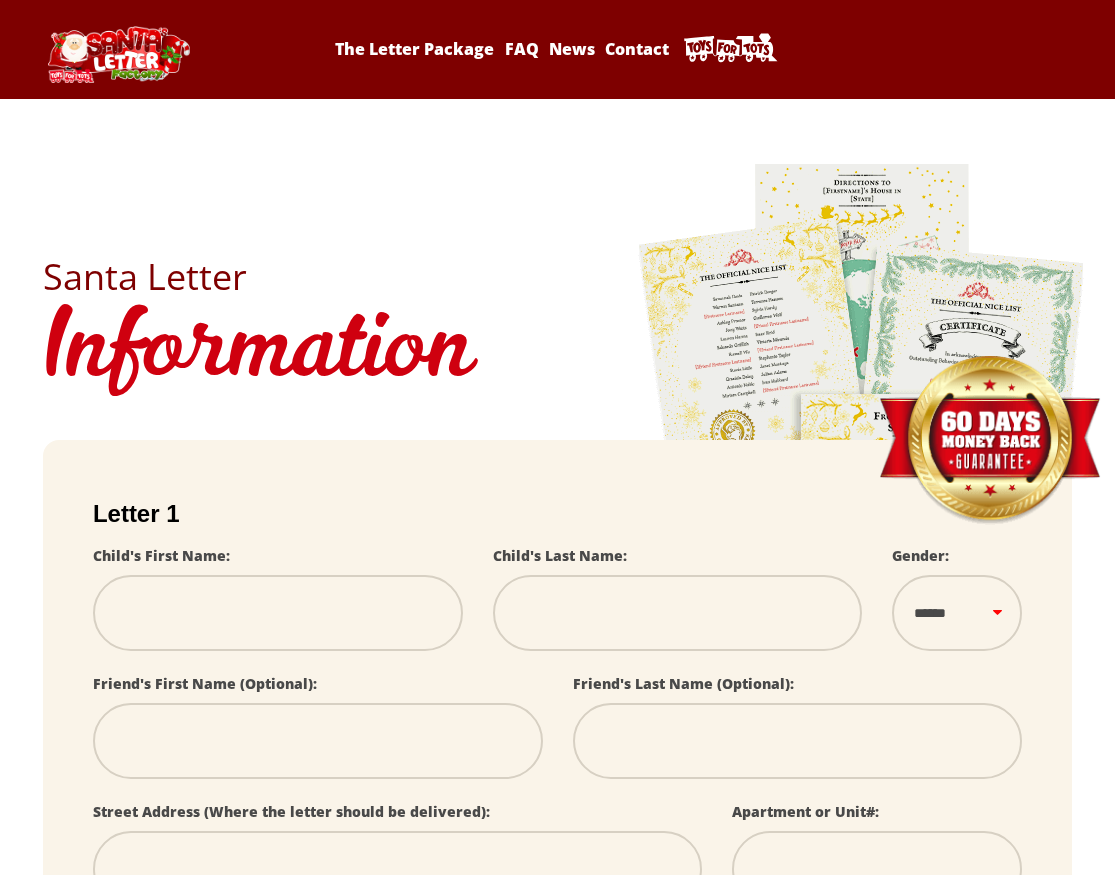 scroll, scrollTop: 0, scrollLeft: 0, axis: both 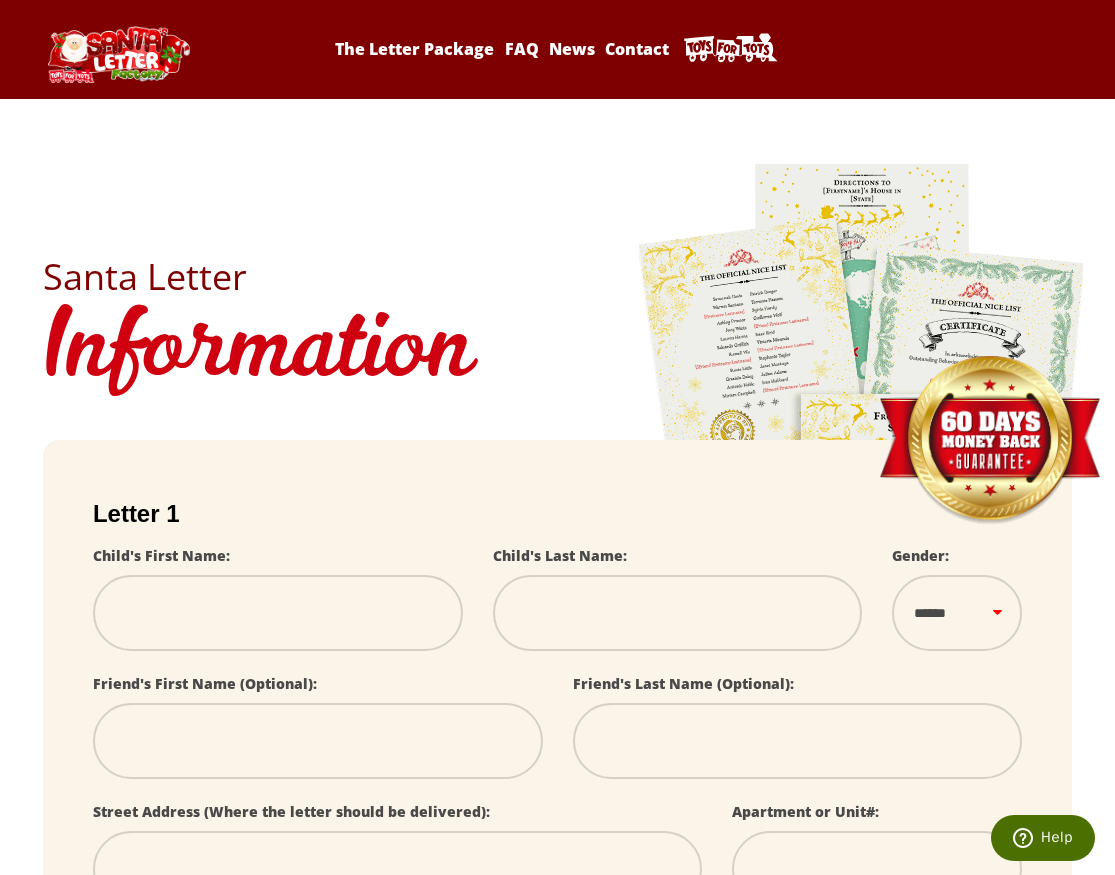 click at bounding box center [278, 613] 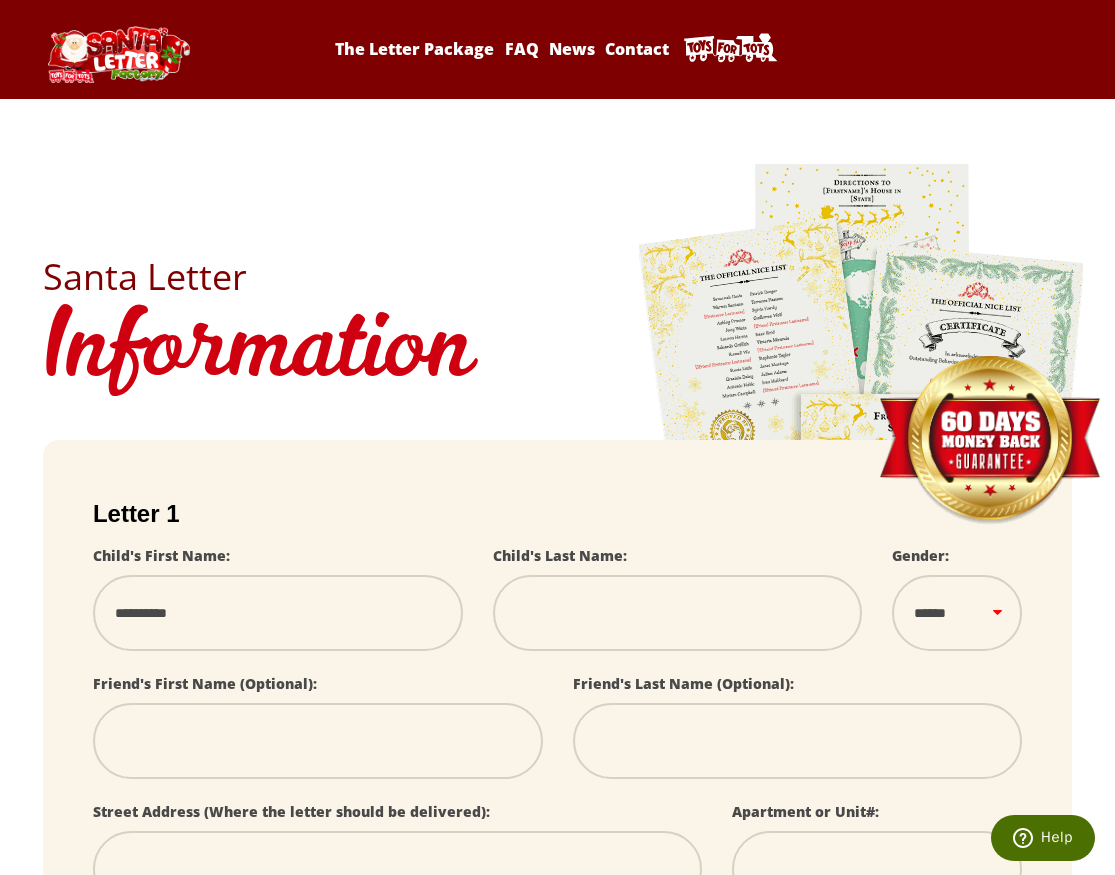 type on "*********" 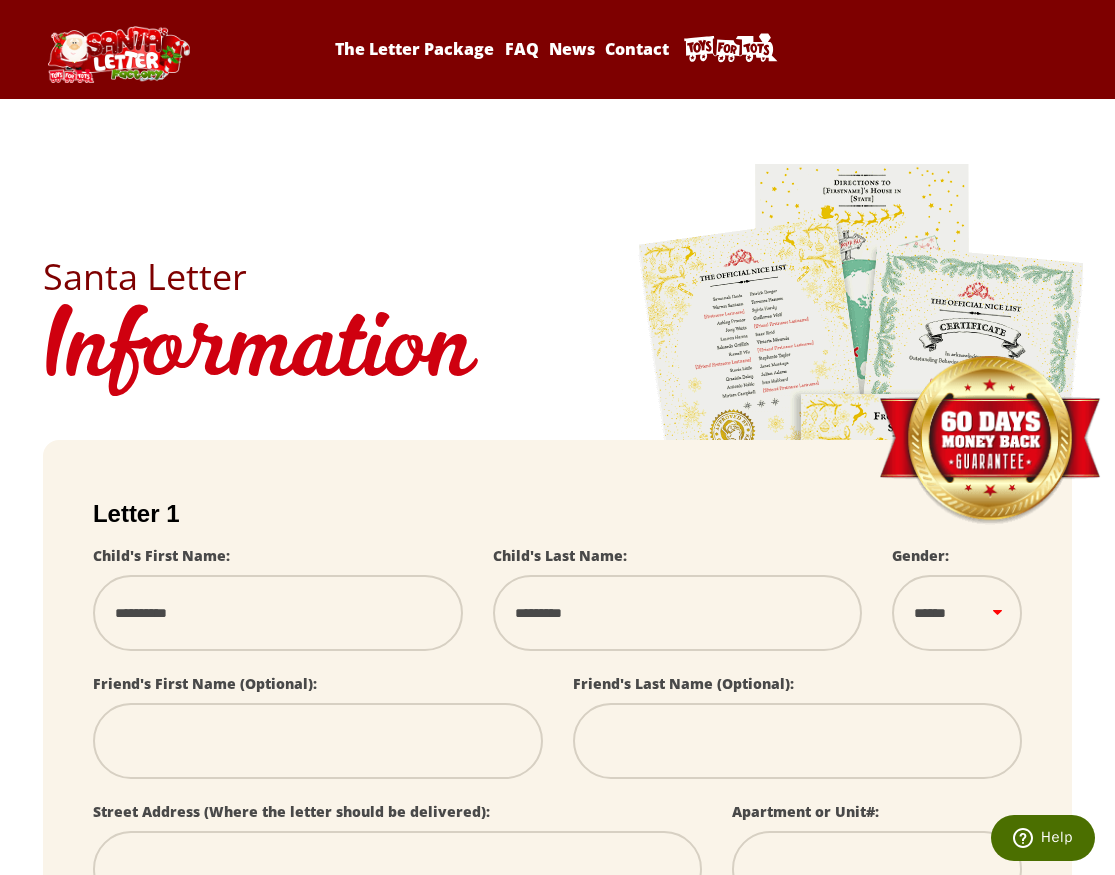 select 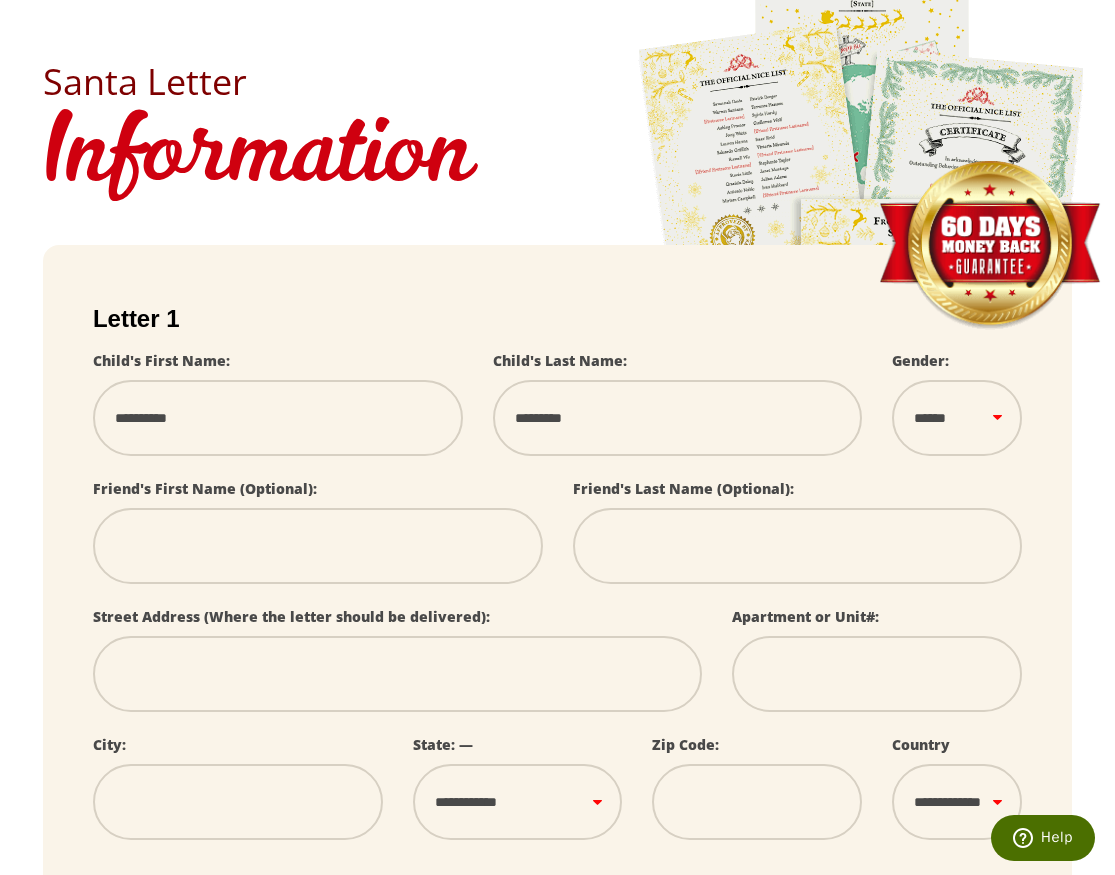 scroll, scrollTop: 200, scrollLeft: 0, axis: vertical 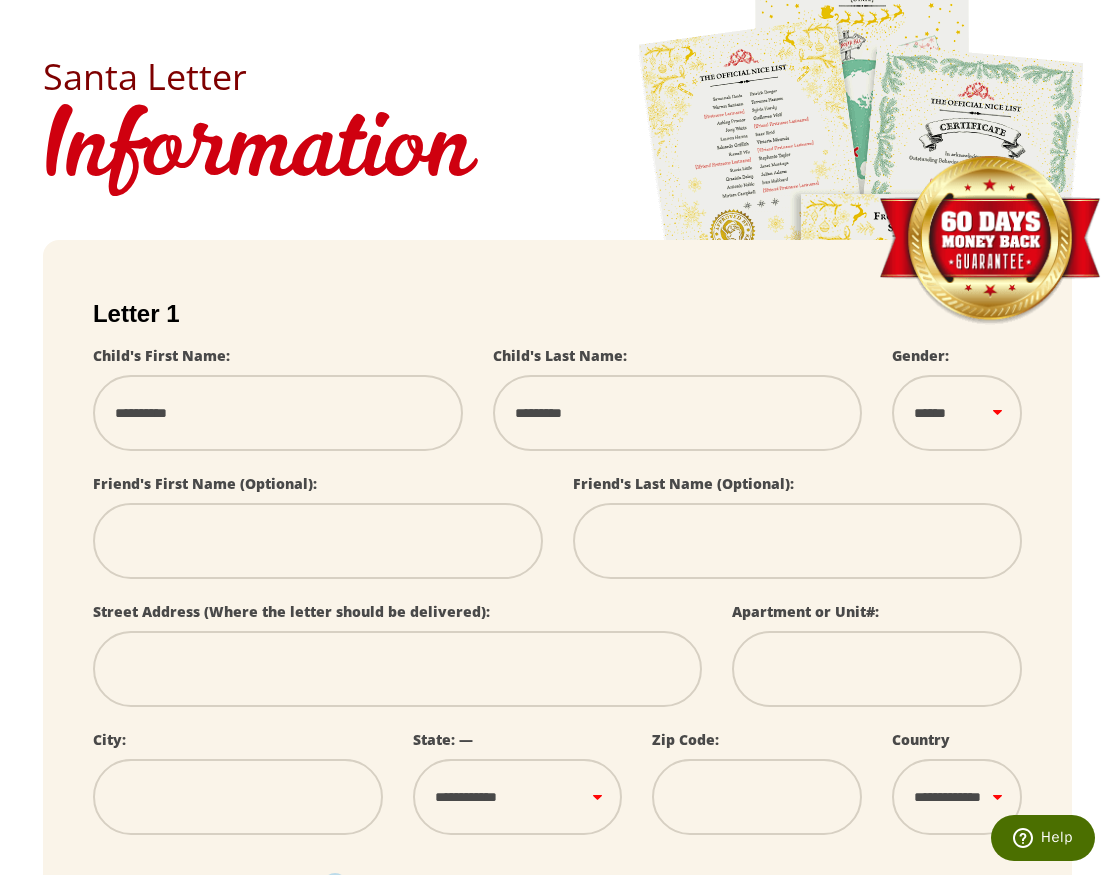 click on "******   ***   ****" at bounding box center (957, 413) 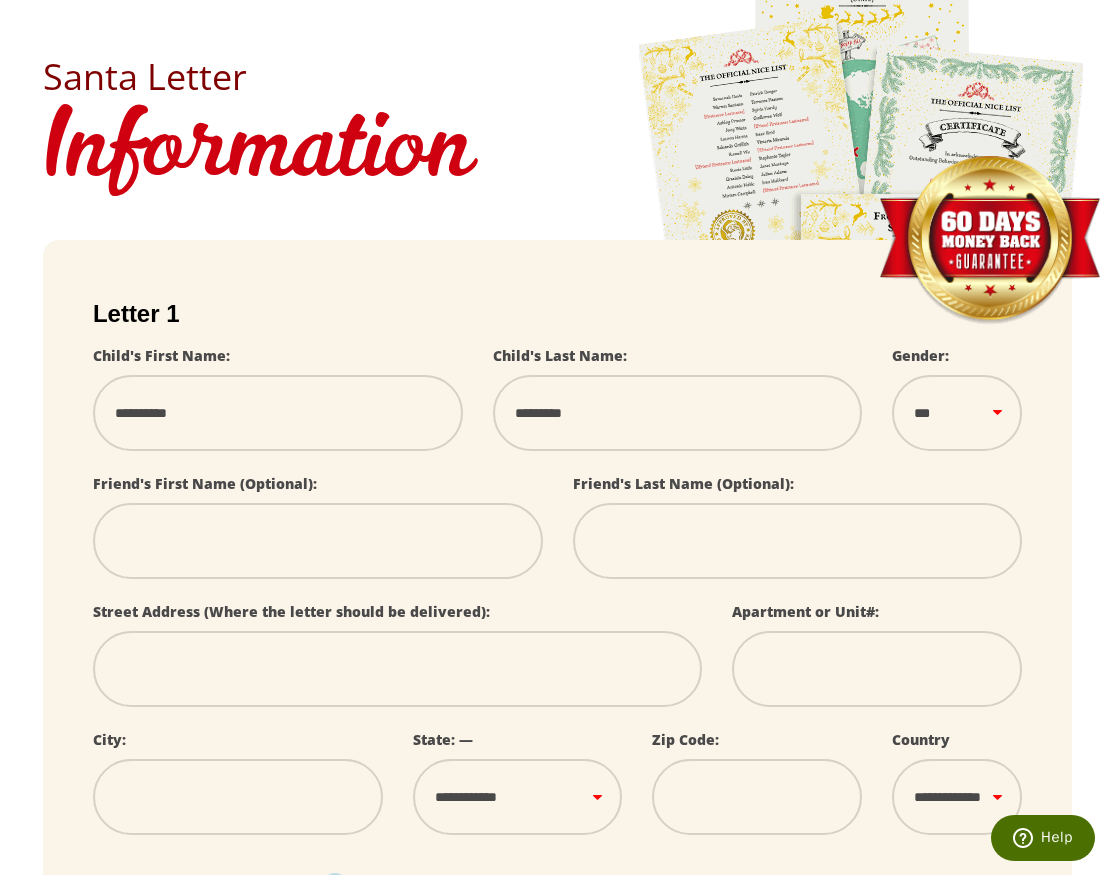 click on "******   ***   ****" at bounding box center [957, 413] 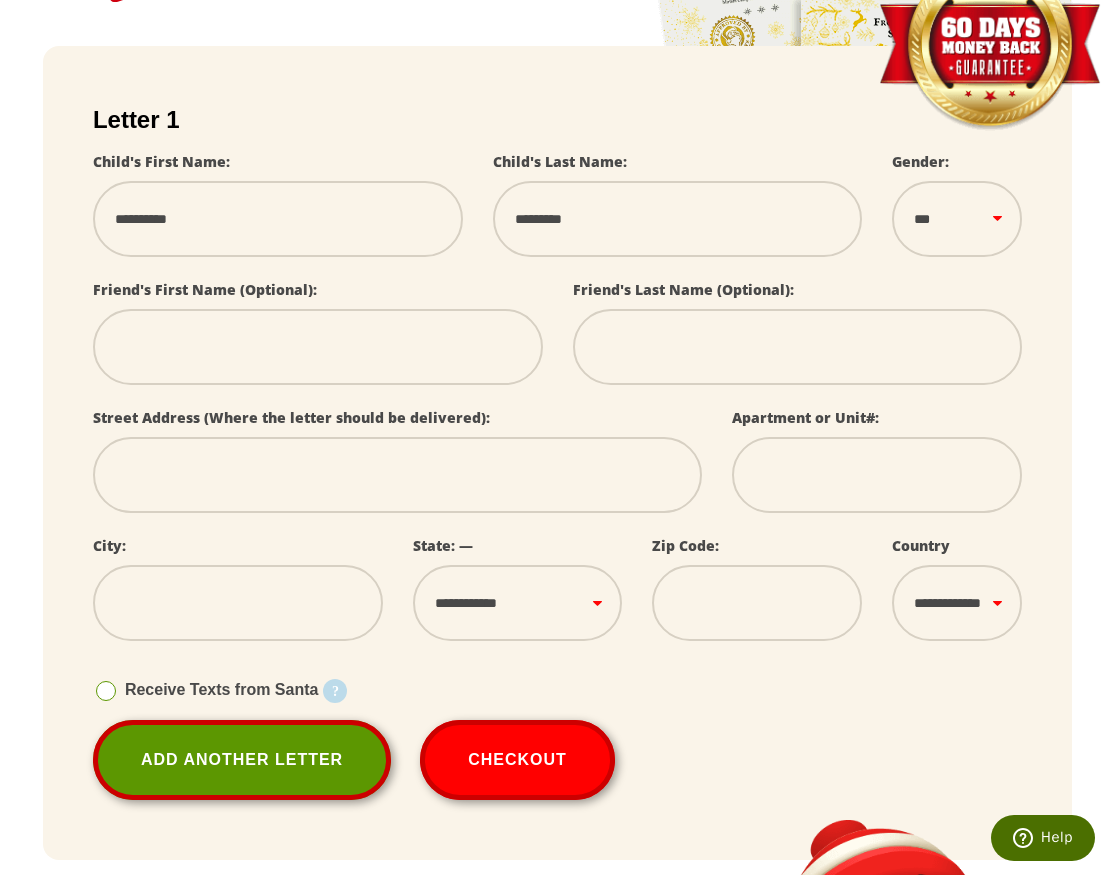 scroll, scrollTop: 400, scrollLeft: 0, axis: vertical 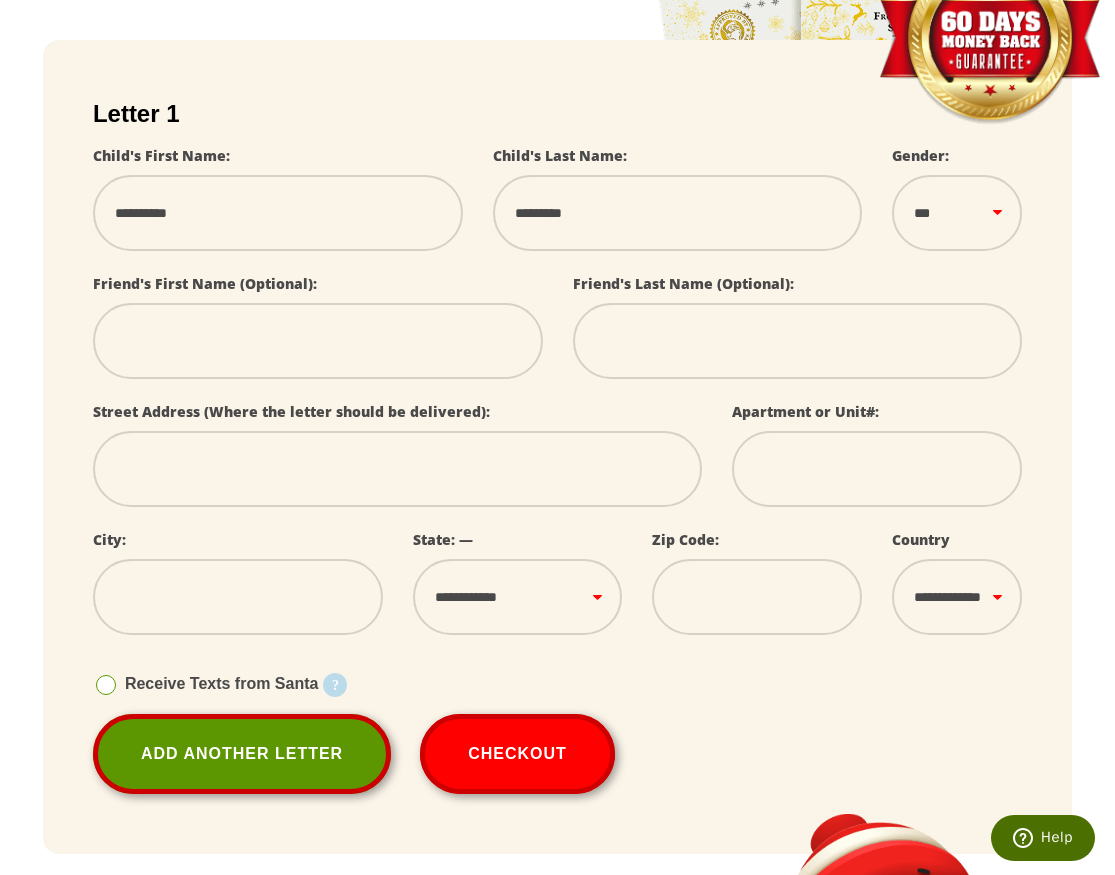click at bounding box center (397, 469) 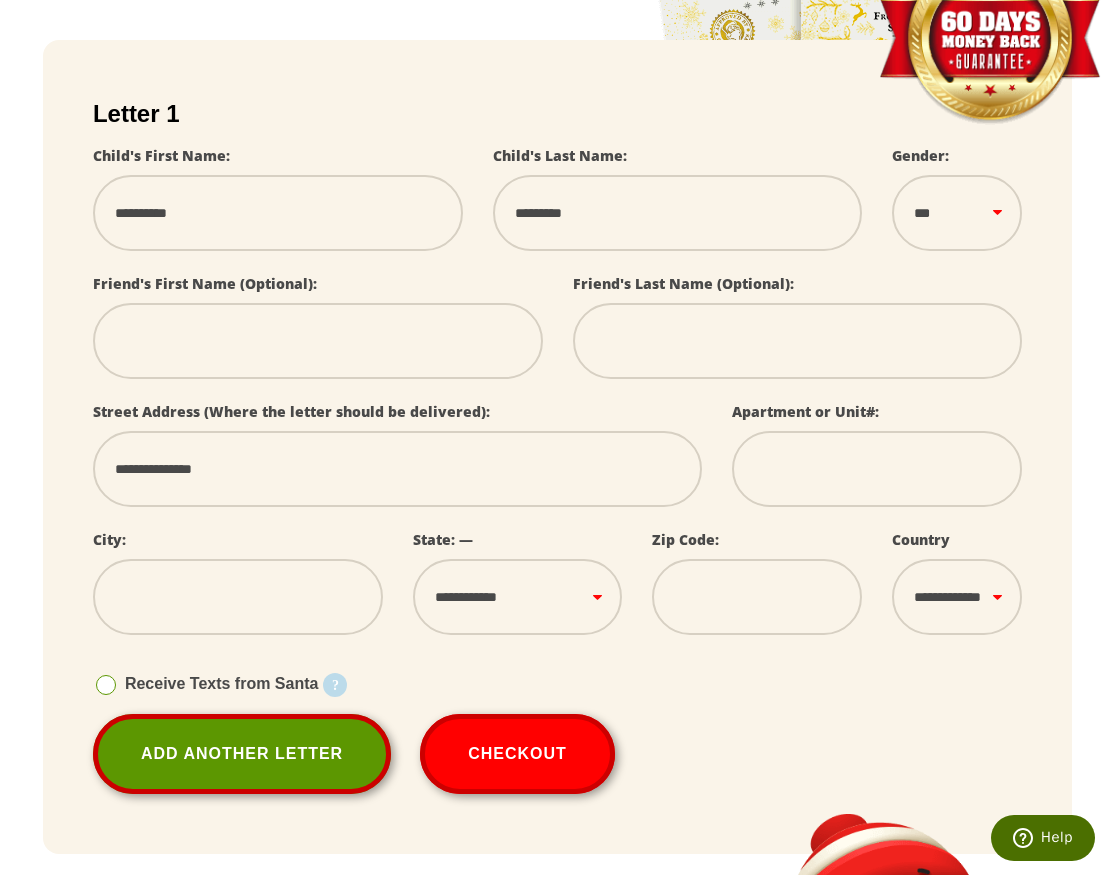 type on "**********" 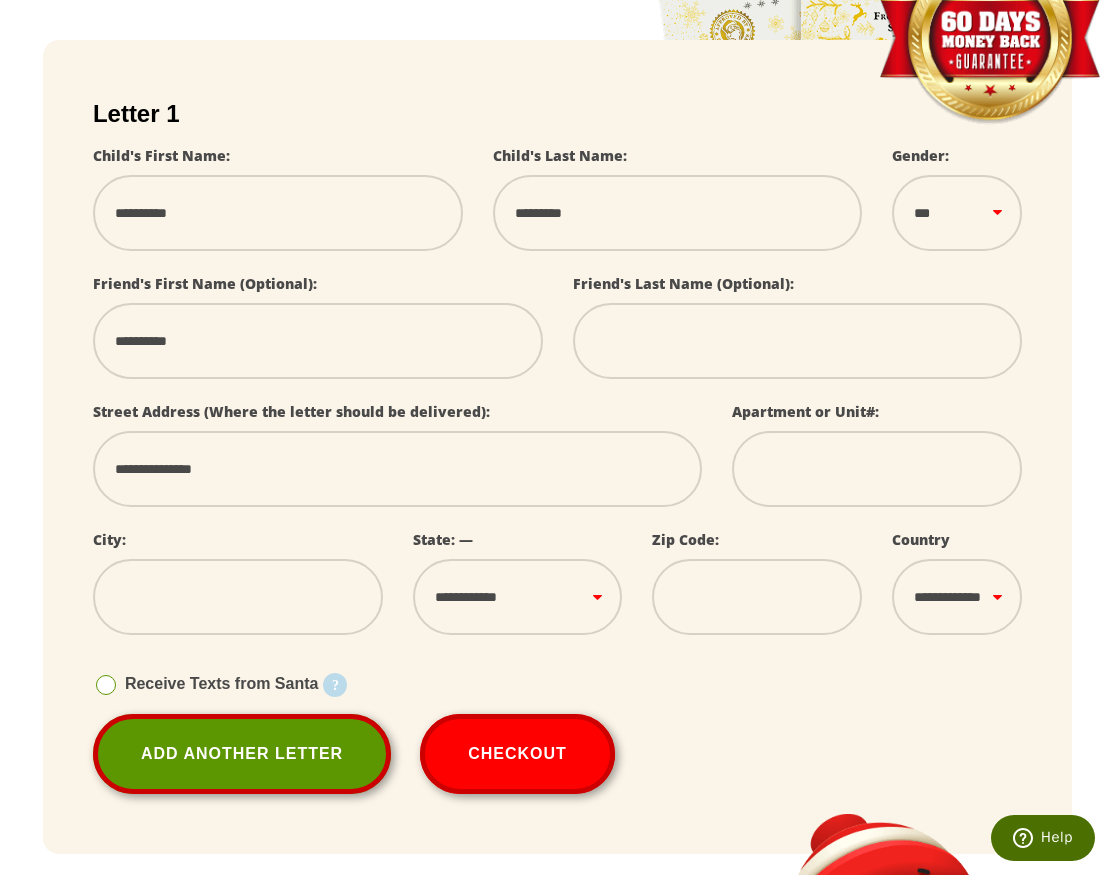 type on "[MASKED]" 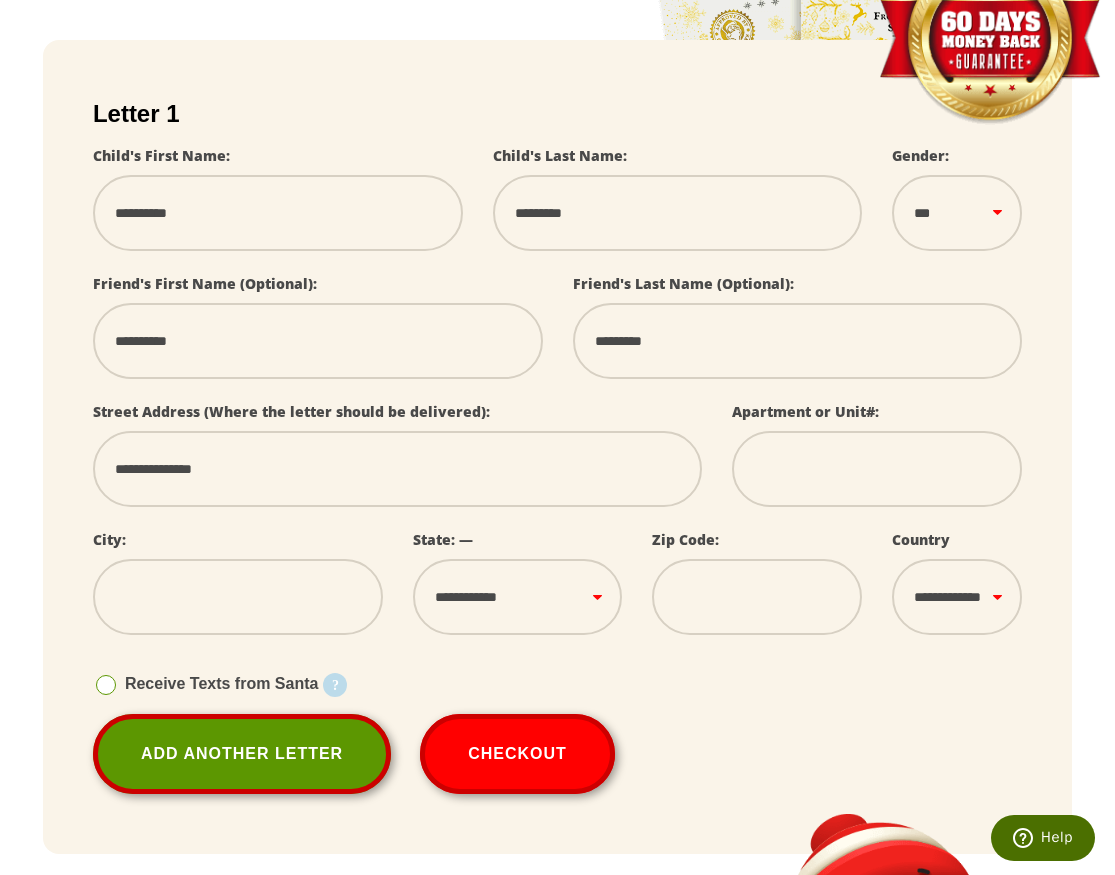 type on "********" 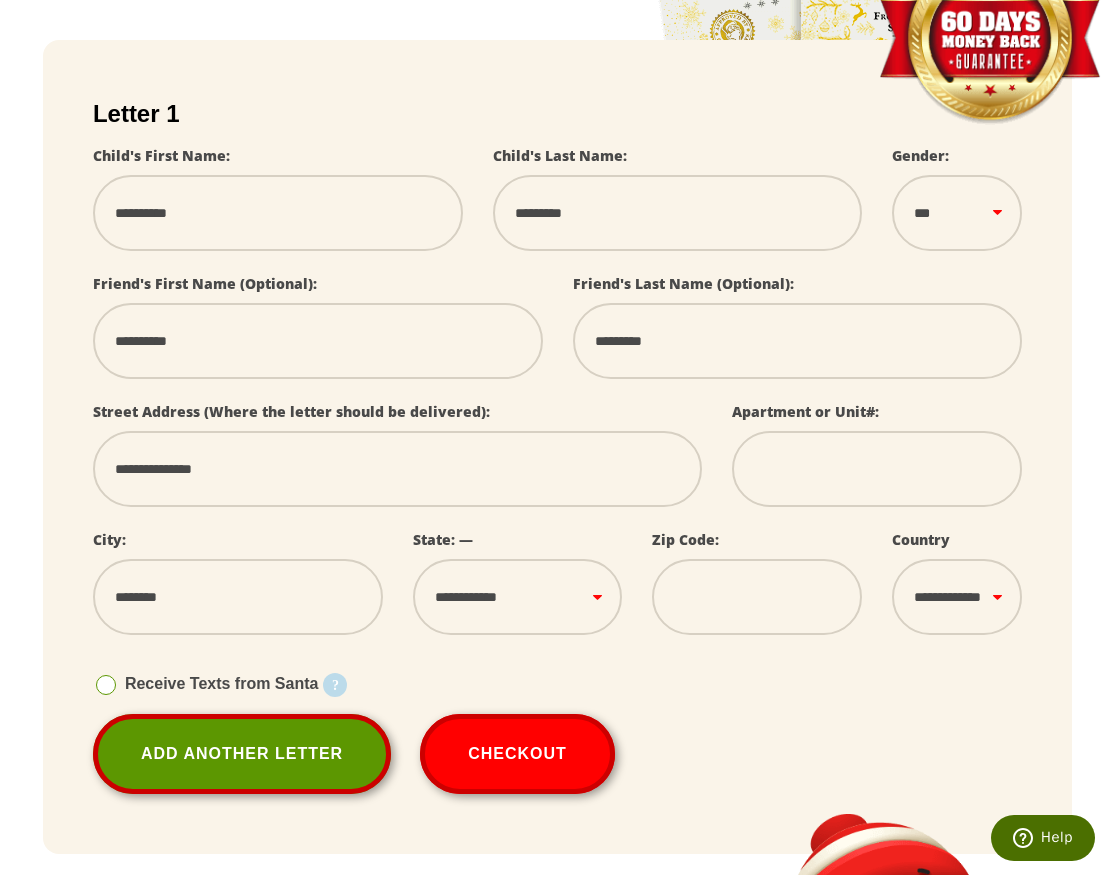select on "**" 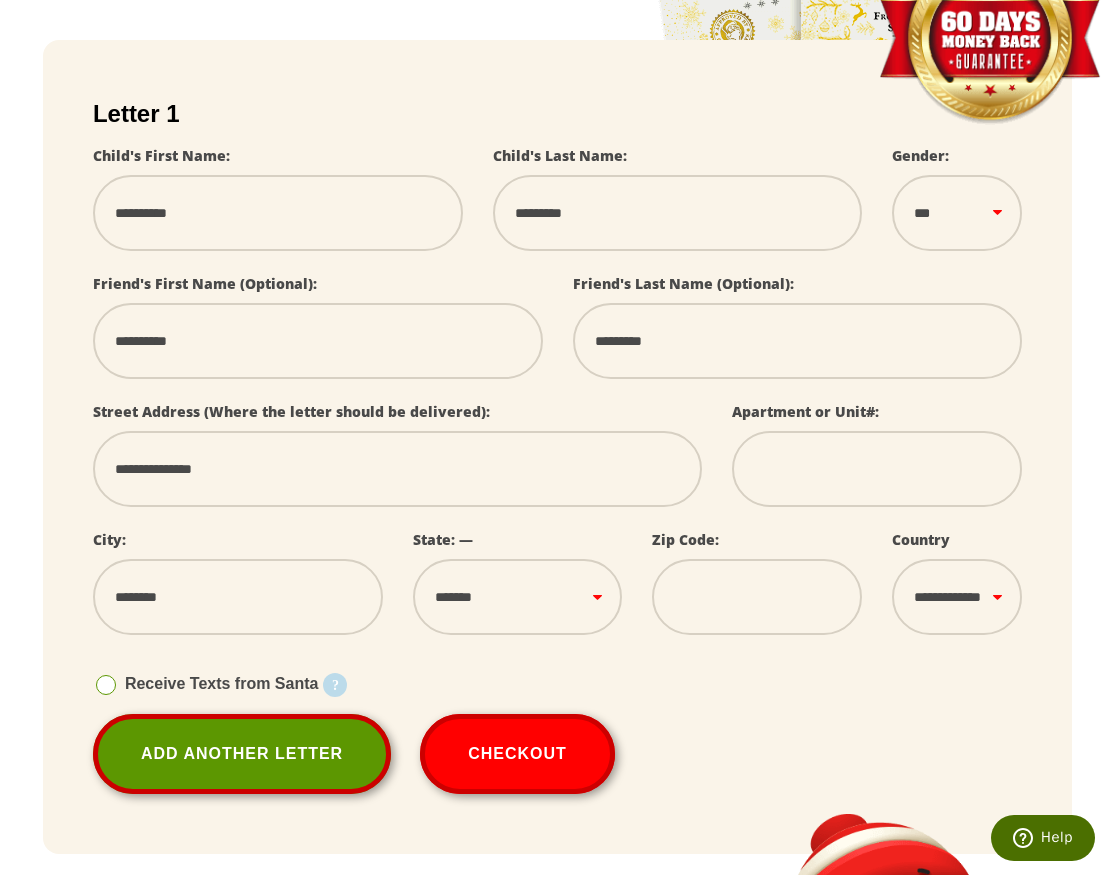 type on "[MASKED]" 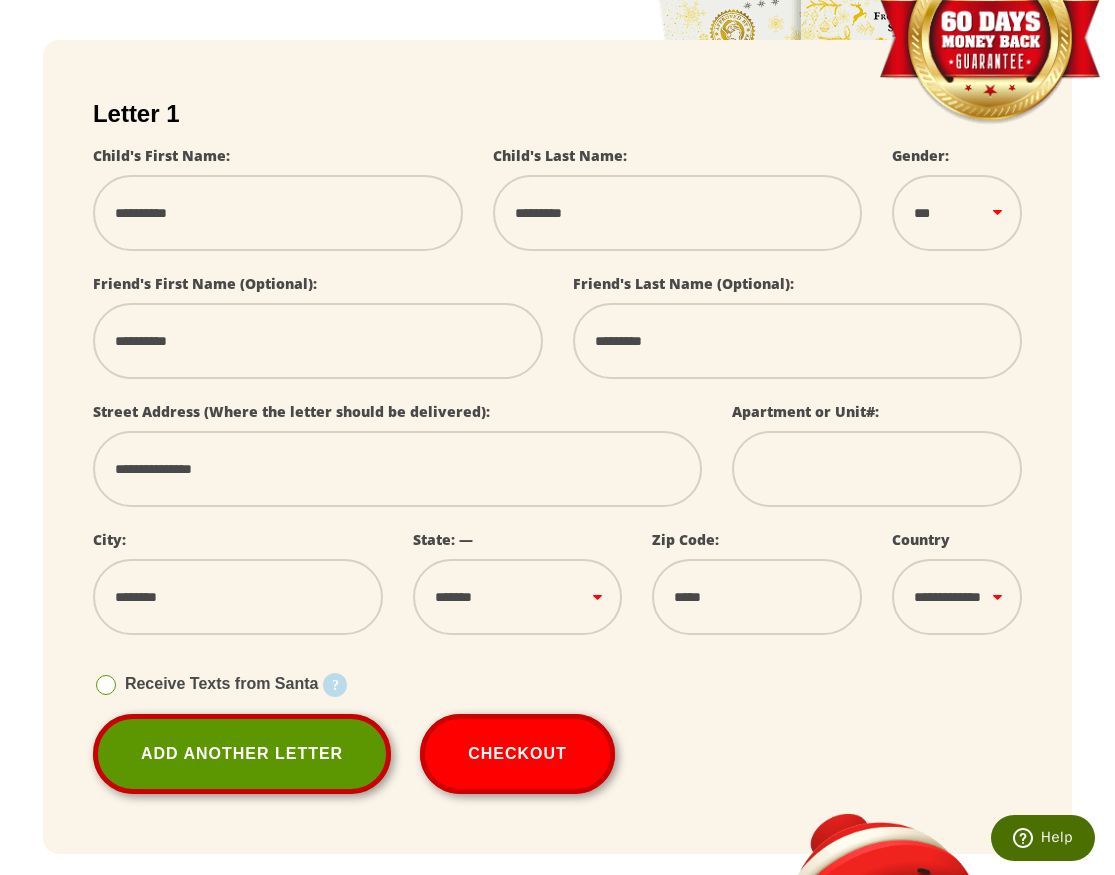 drag, startPoint x: 249, startPoint y: 366, endPoint x: -2, endPoint y: 343, distance: 252.05157 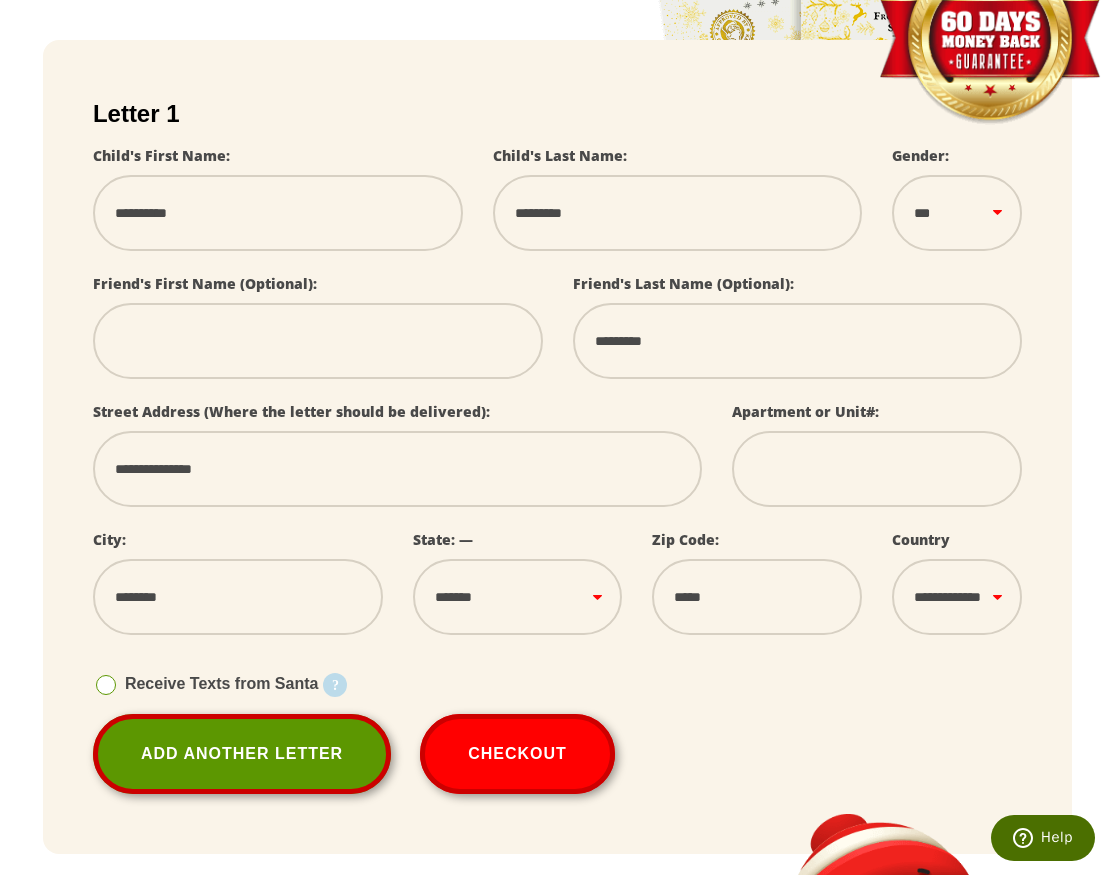 type 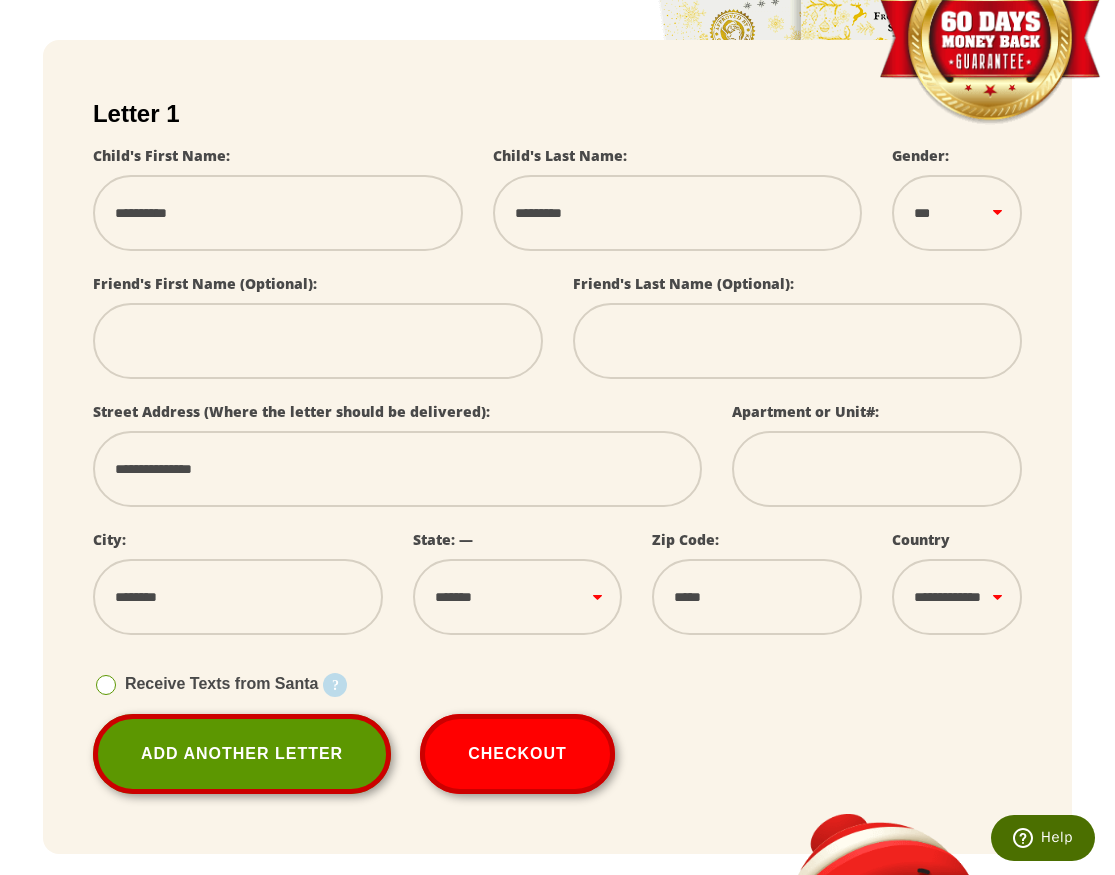 type 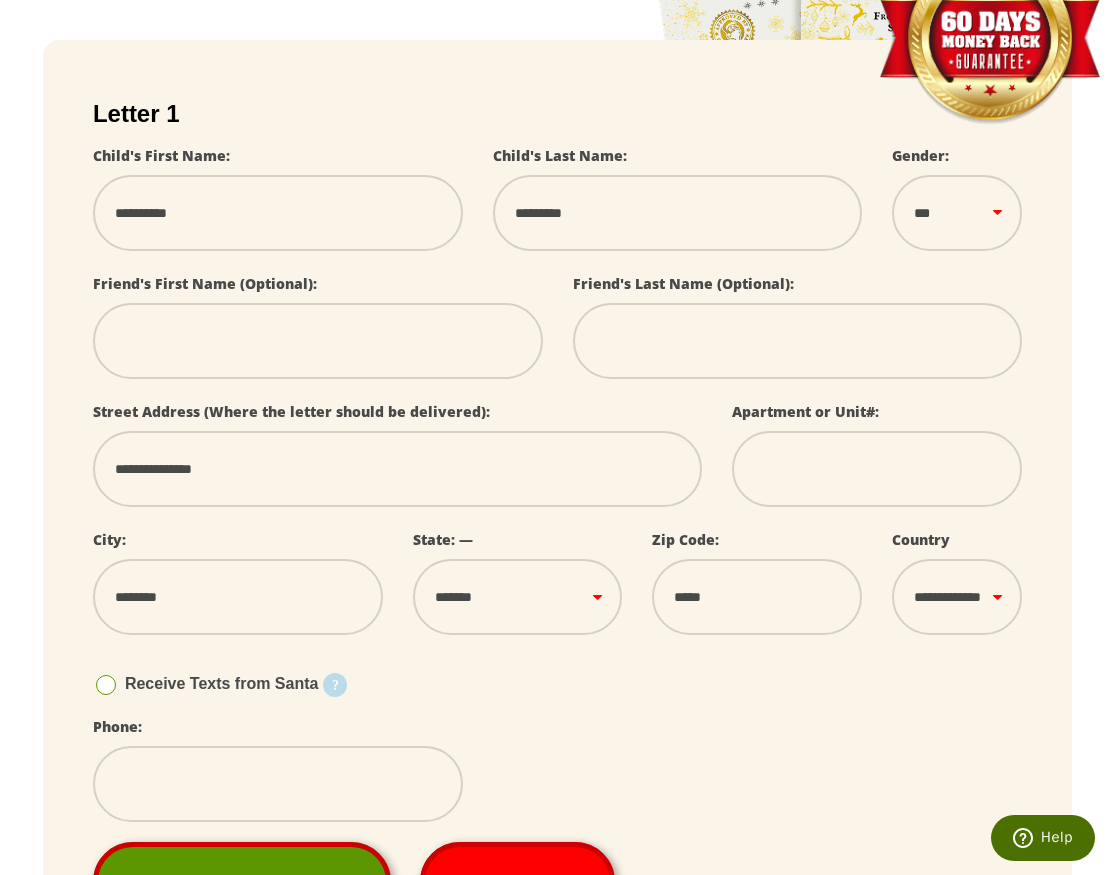 click at bounding box center (278, 784) 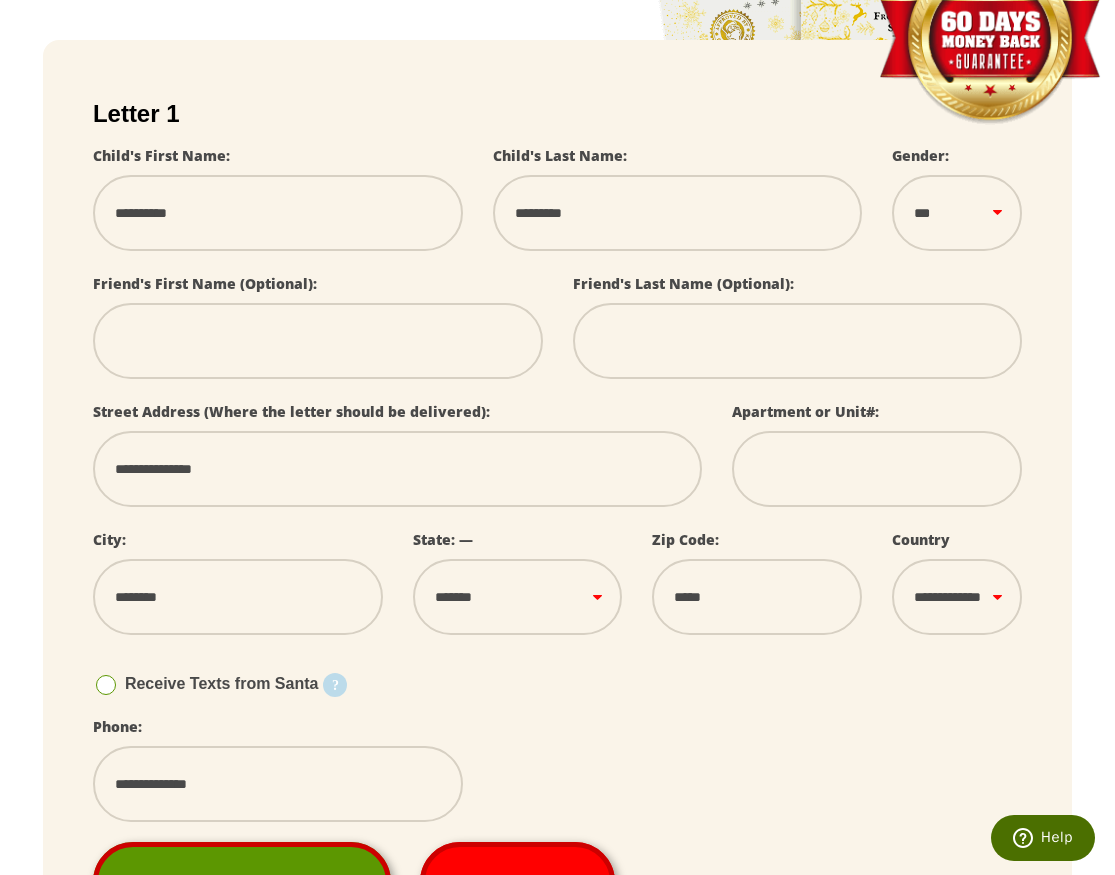 type on "**********" 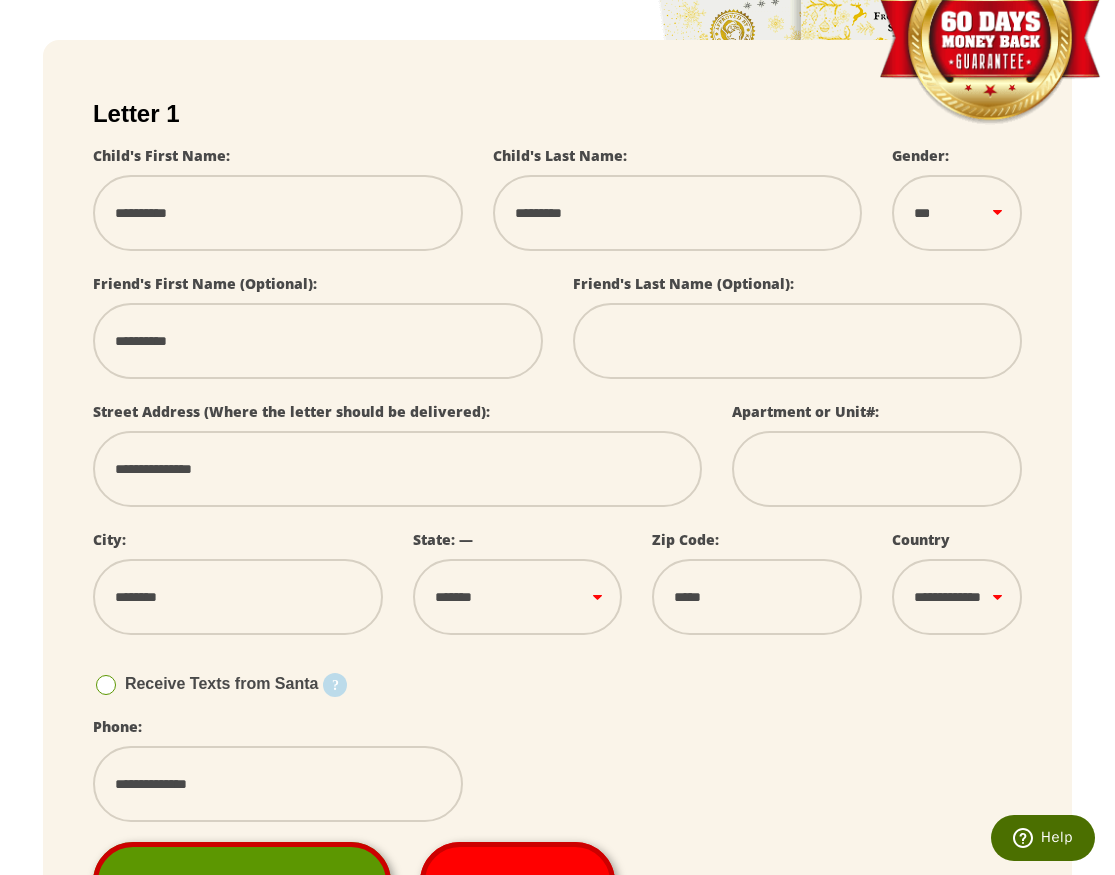type on "[MASKED]" 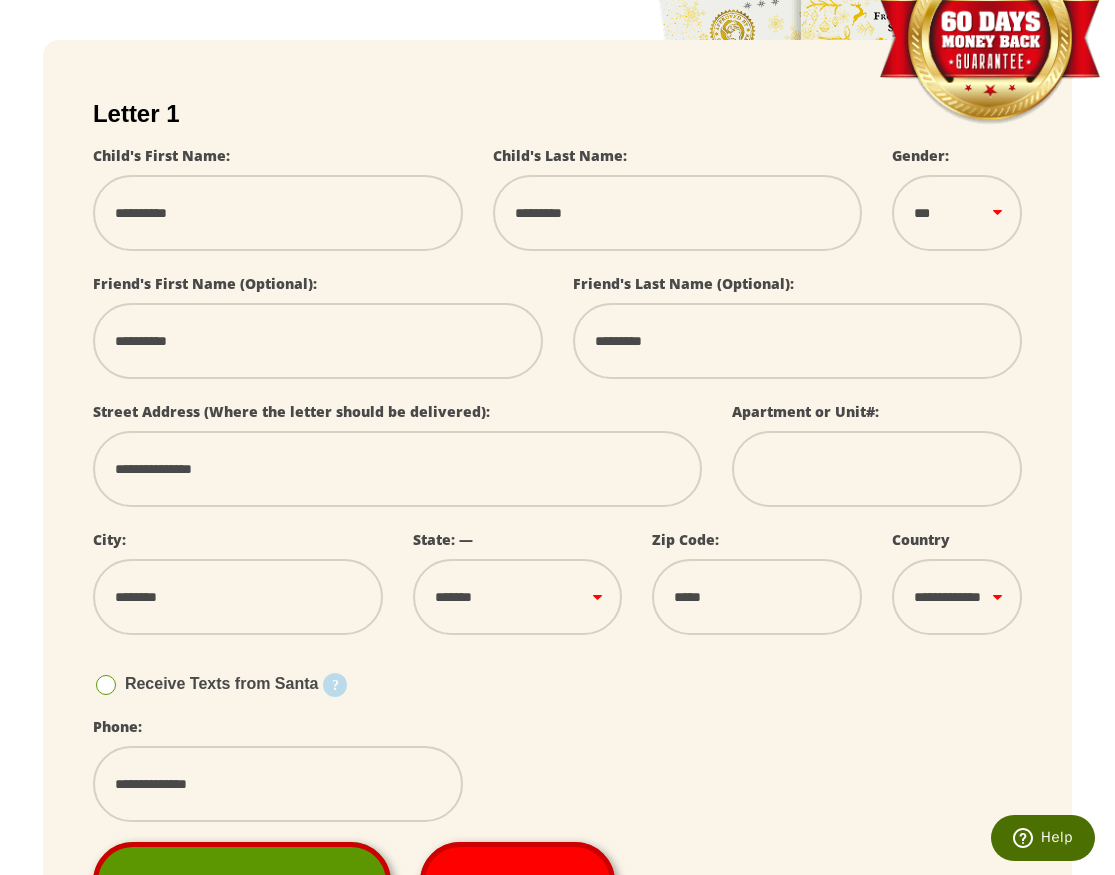 drag, startPoint x: 67, startPoint y: 276, endPoint x: -312, endPoint y: 274, distance: 379.00528 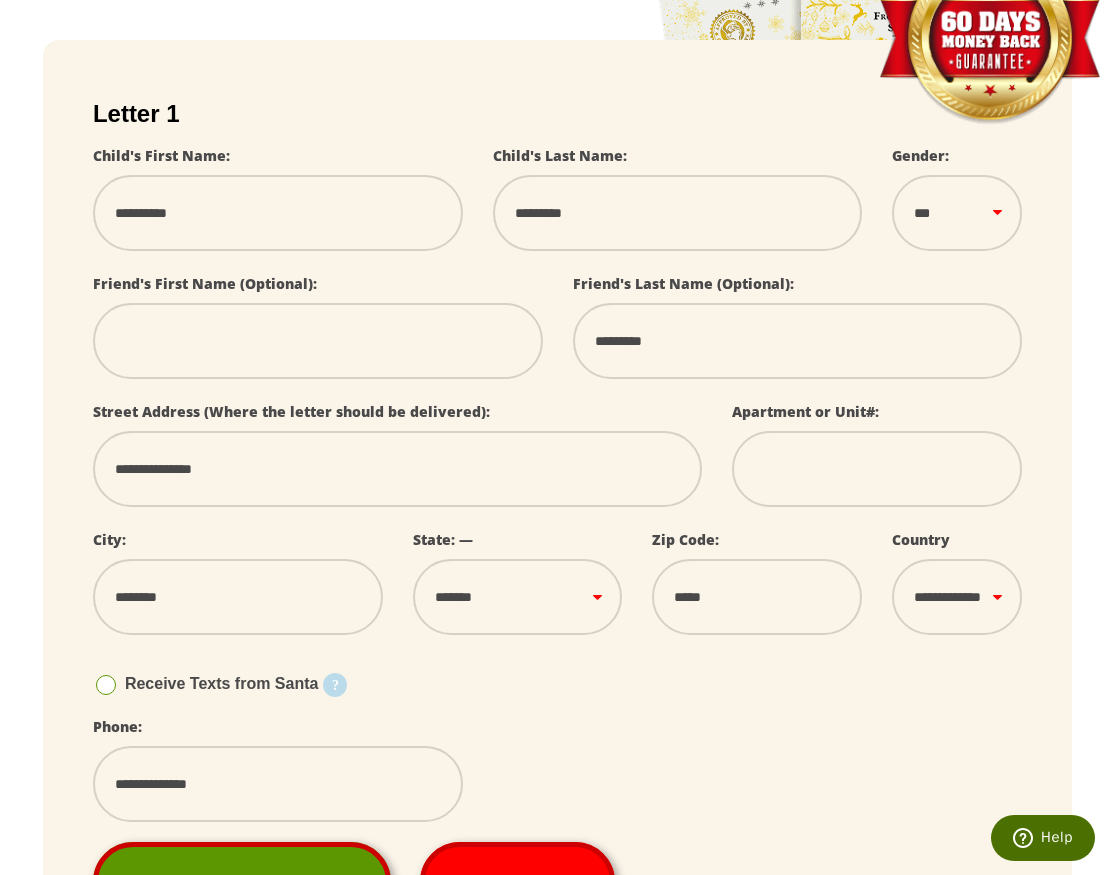 type 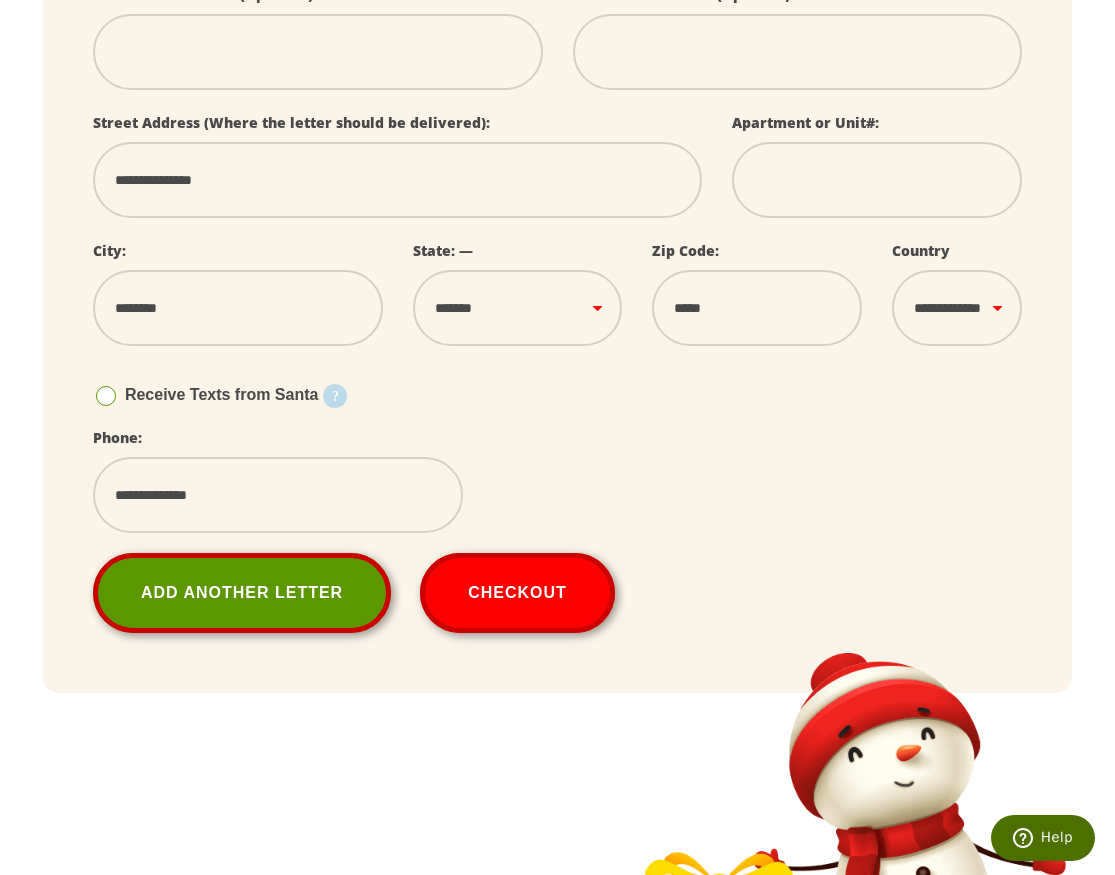 scroll, scrollTop: 700, scrollLeft: 0, axis: vertical 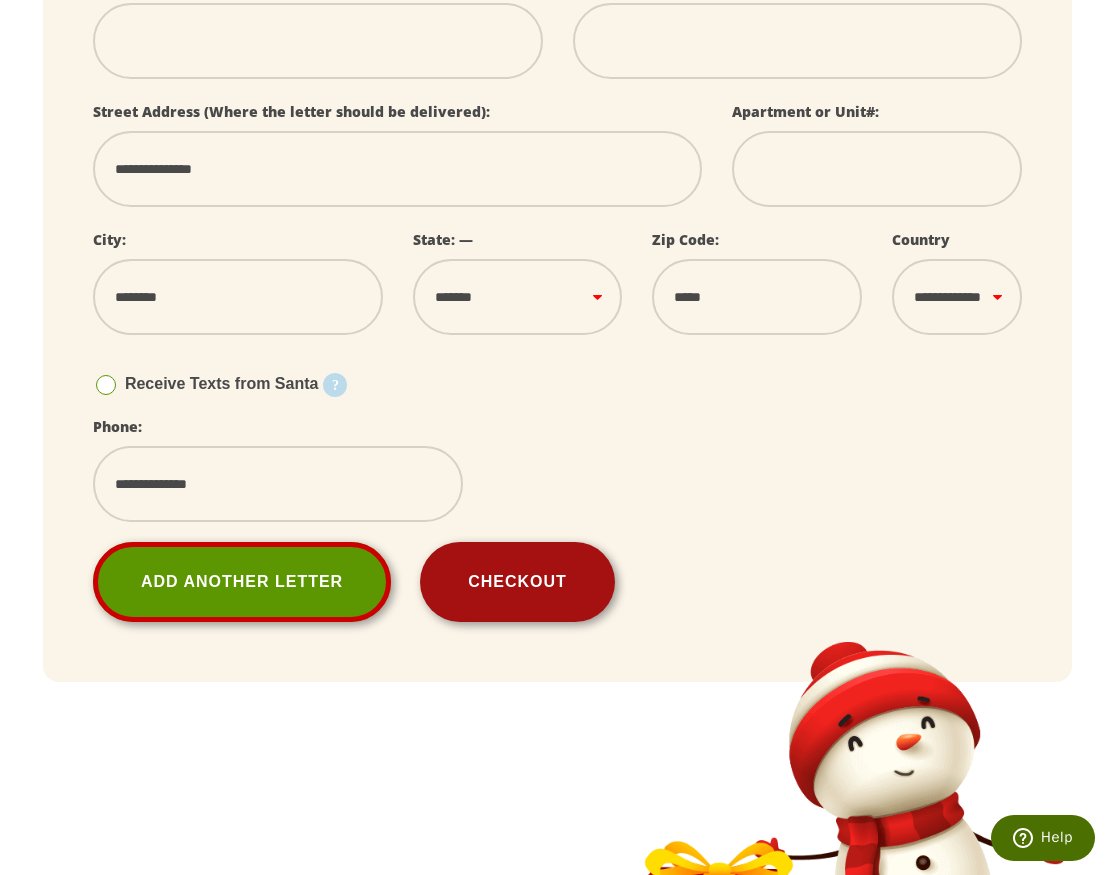 type 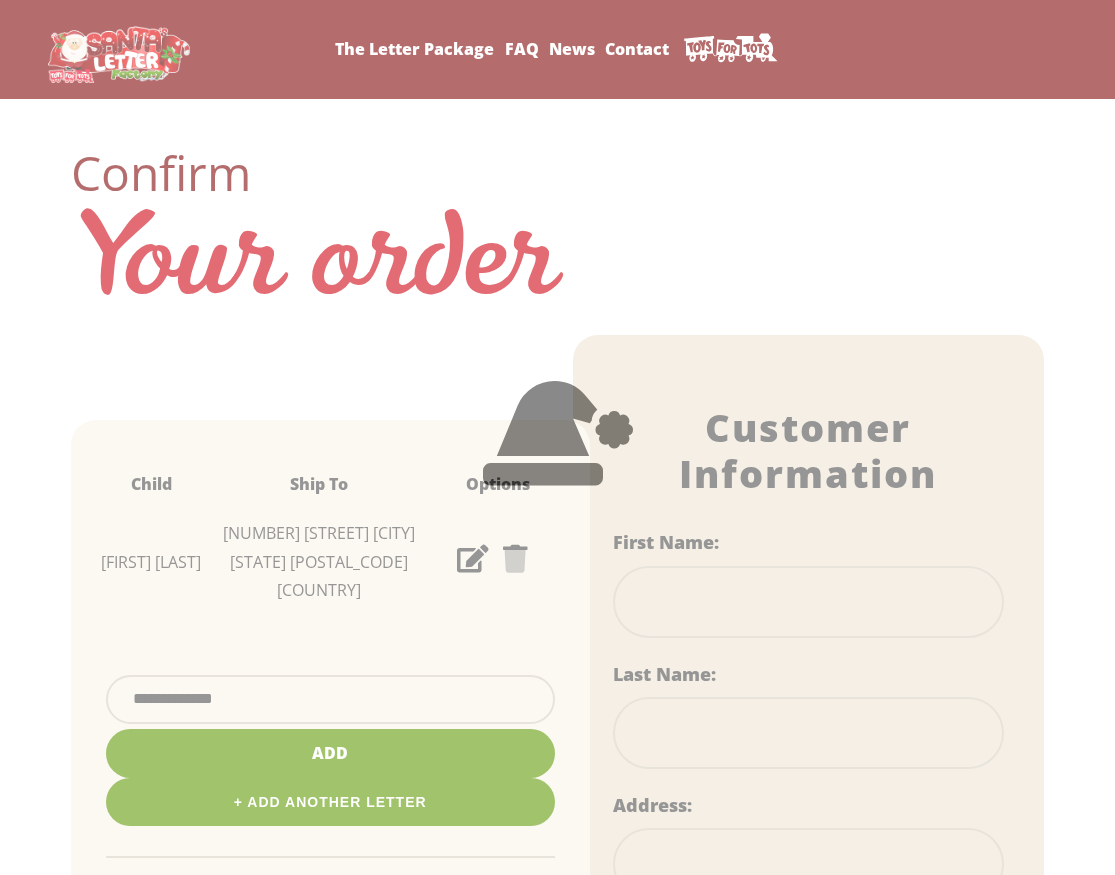 scroll, scrollTop: 0, scrollLeft: 0, axis: both 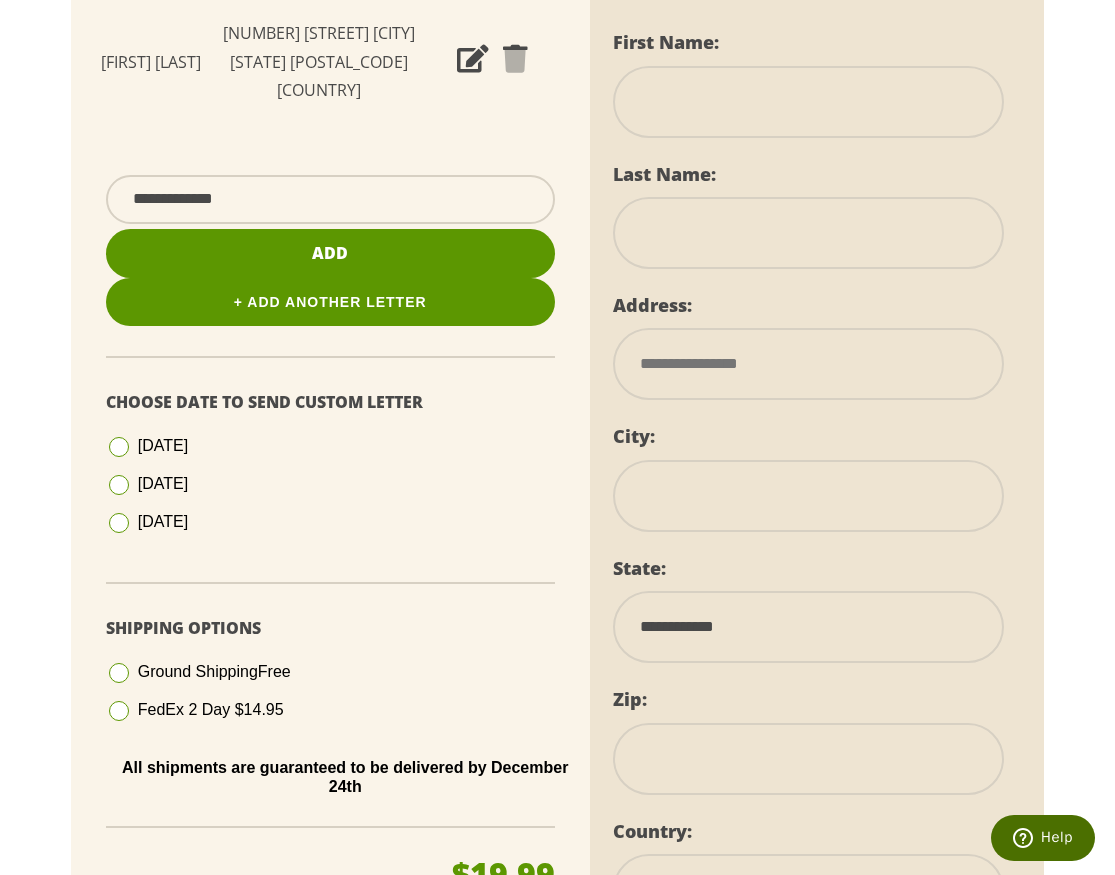 click at bounding box center (119, 485) 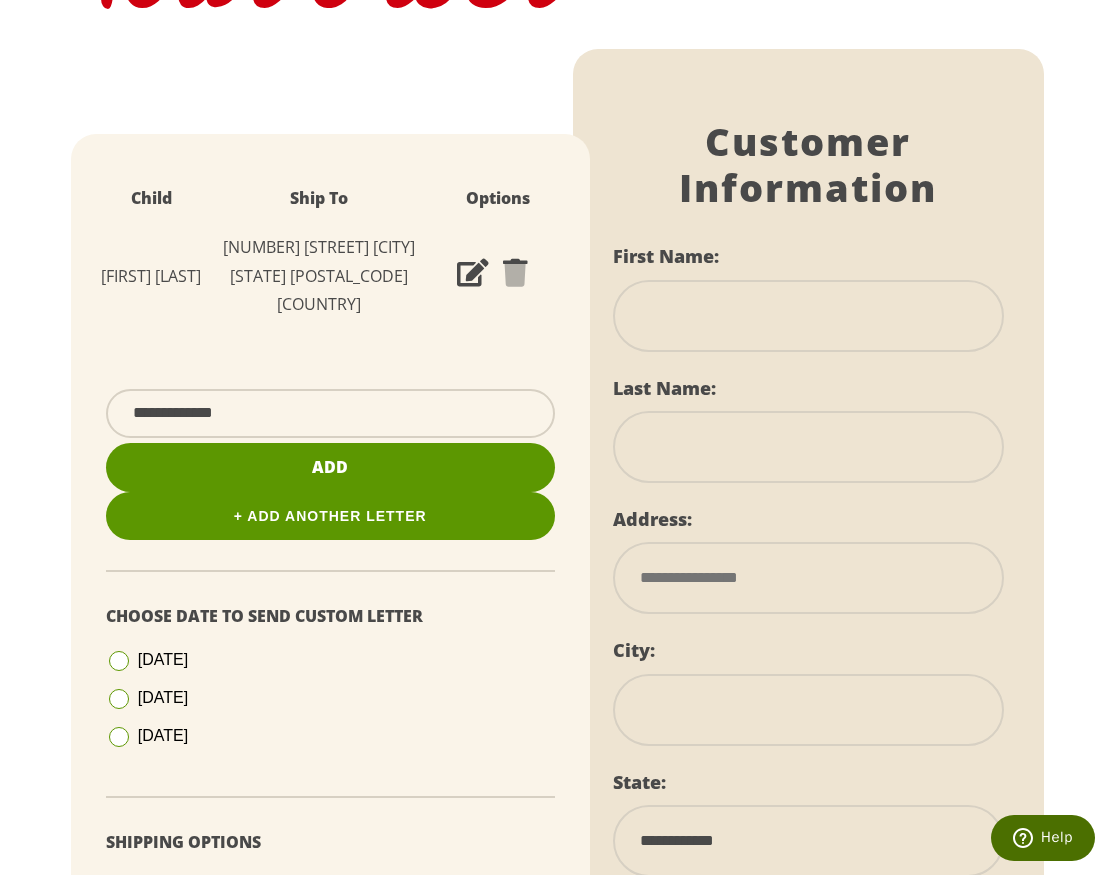 scroll, scrollTop: 200, scrollLeft: 0, axis: vertical 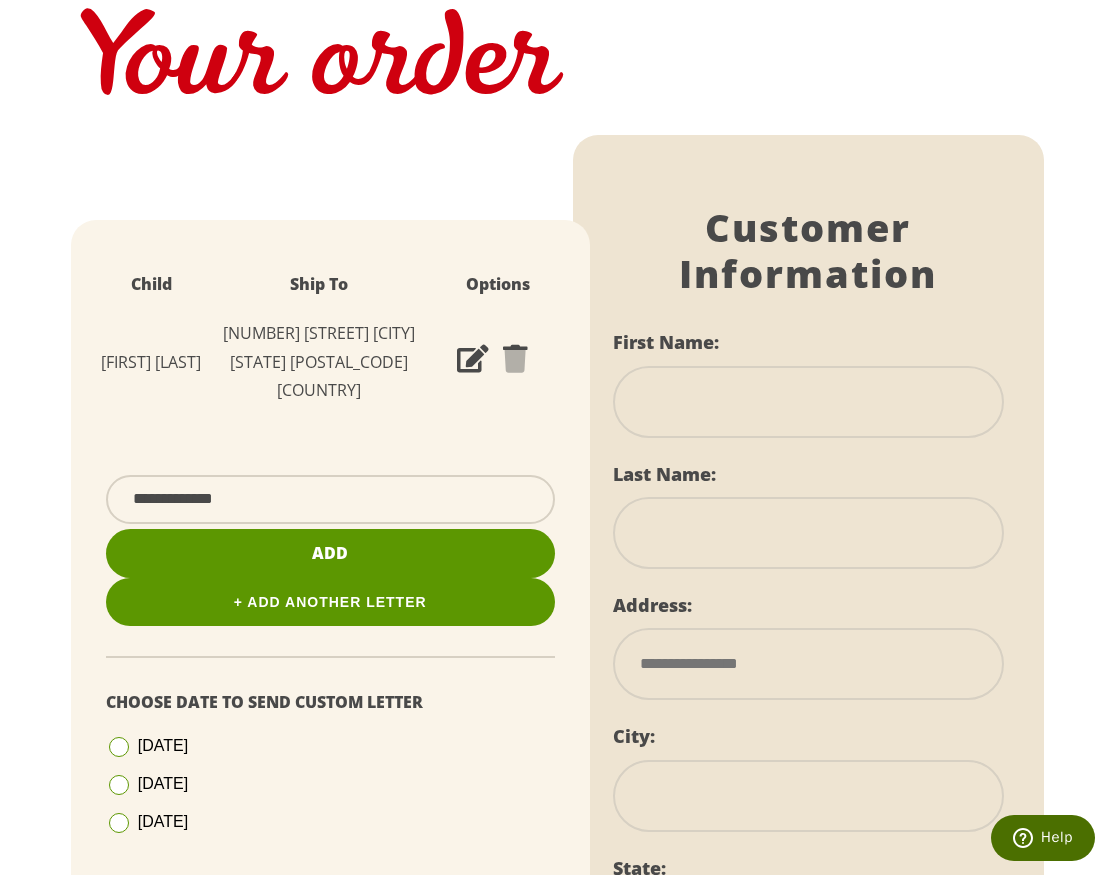 click at bounding box center (809, 402) 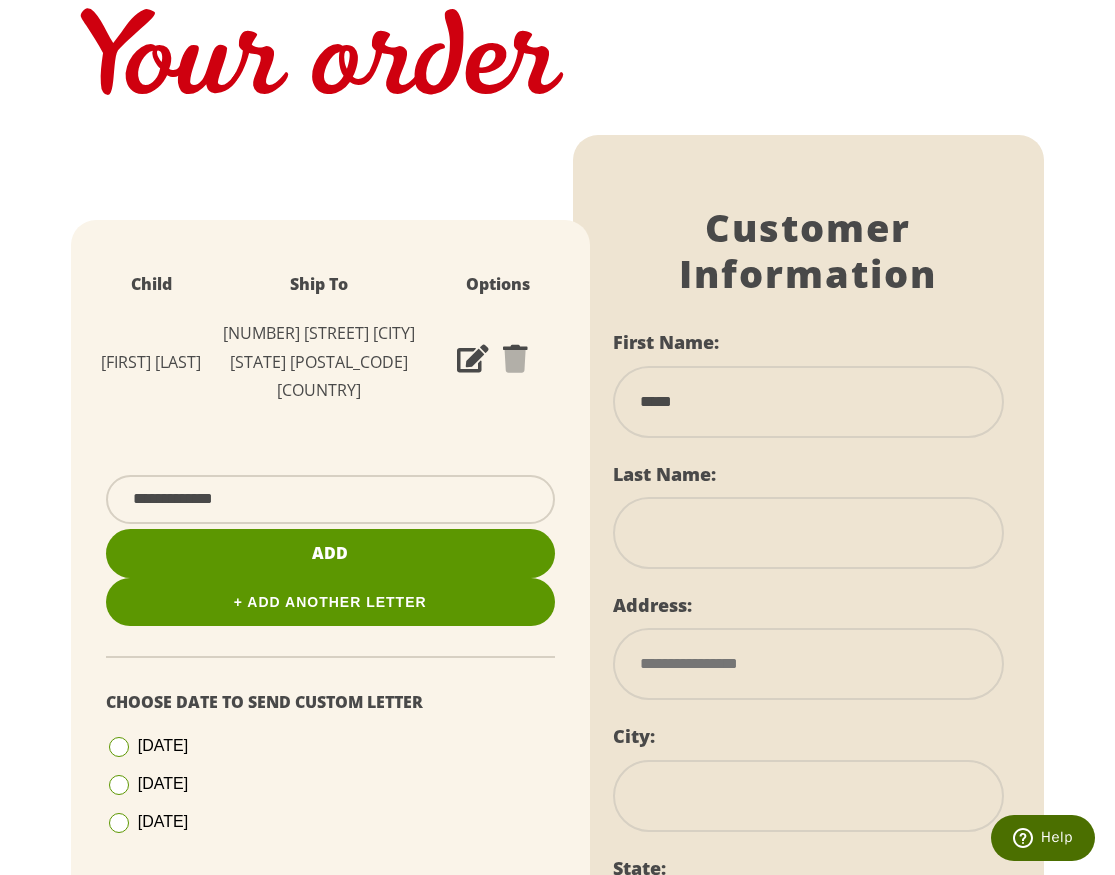 type on "[MASKED]" 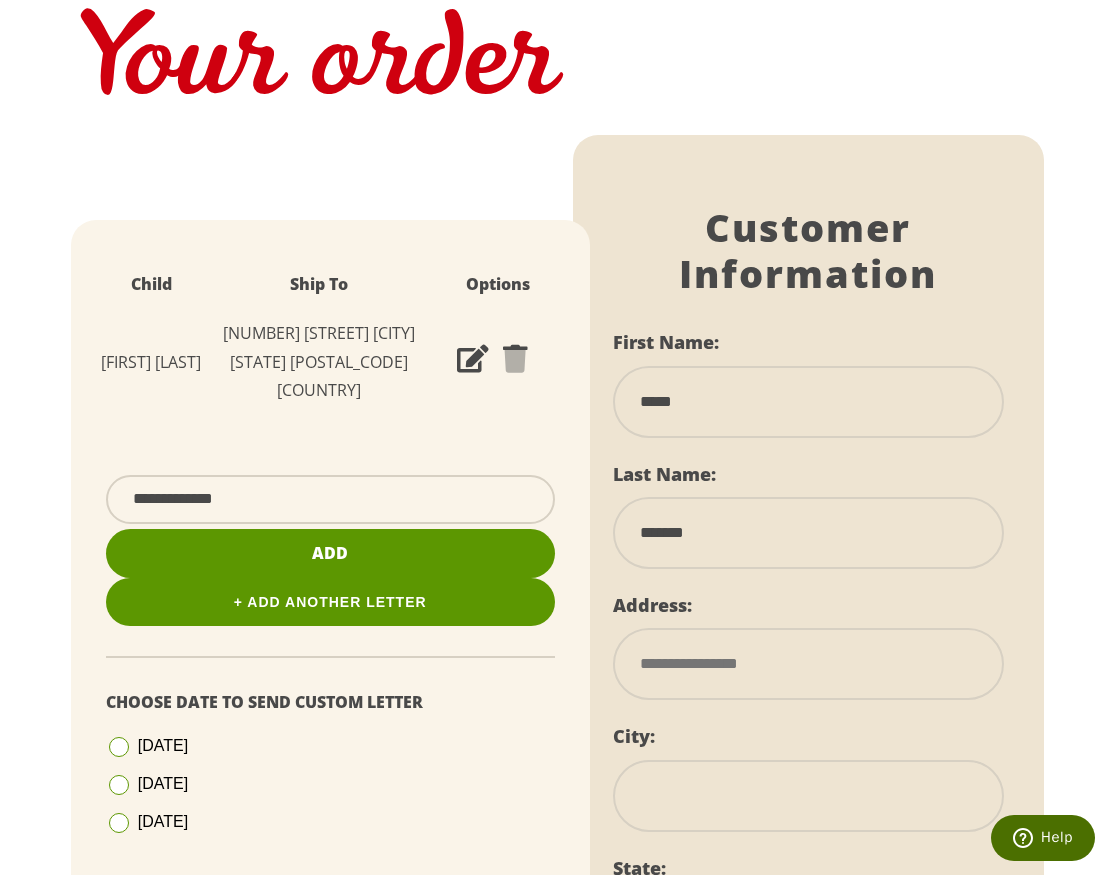 type on "[MASKED]" 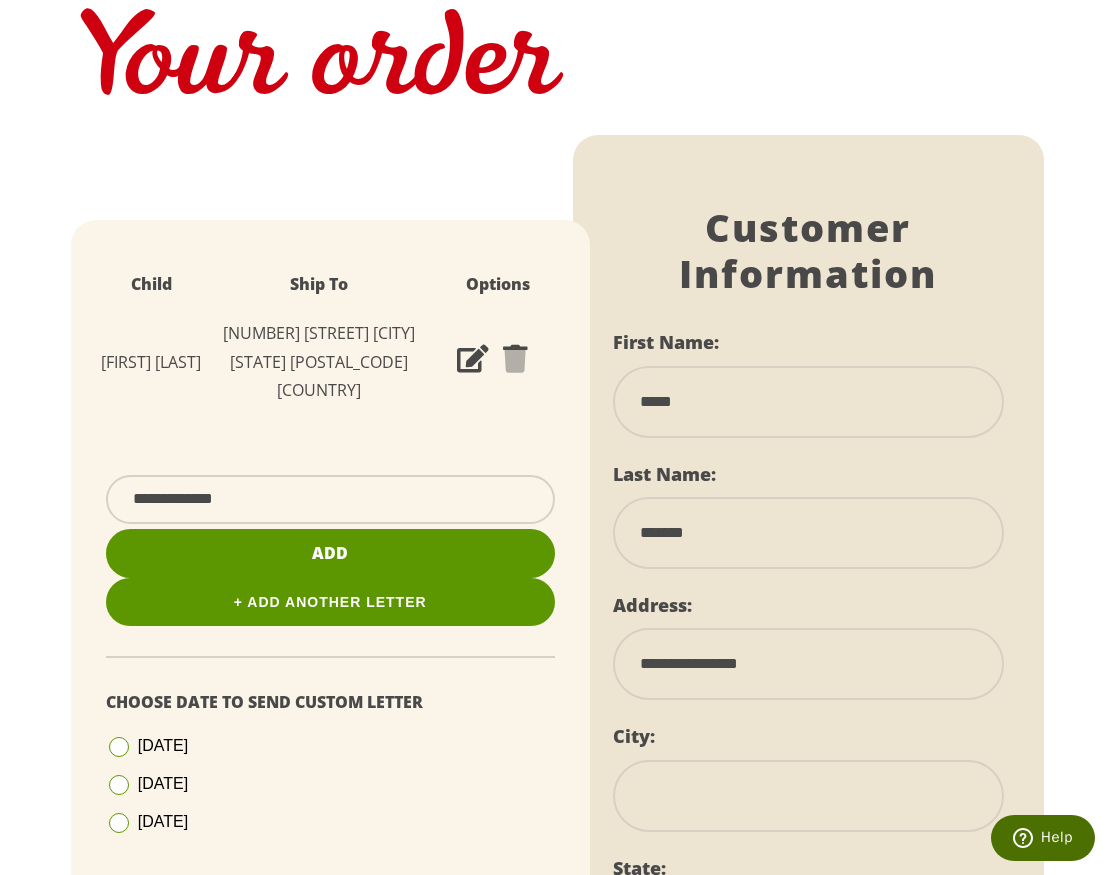 type on "[MASKED]" 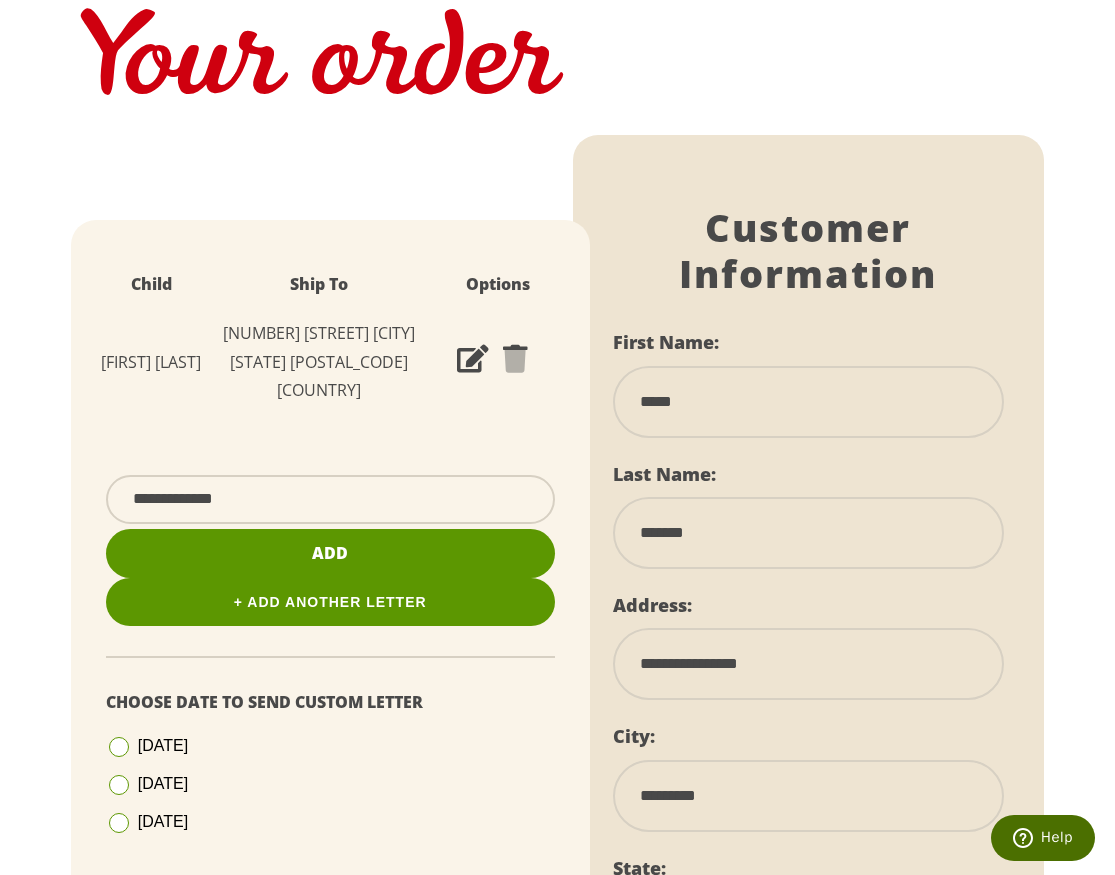 select on "**" 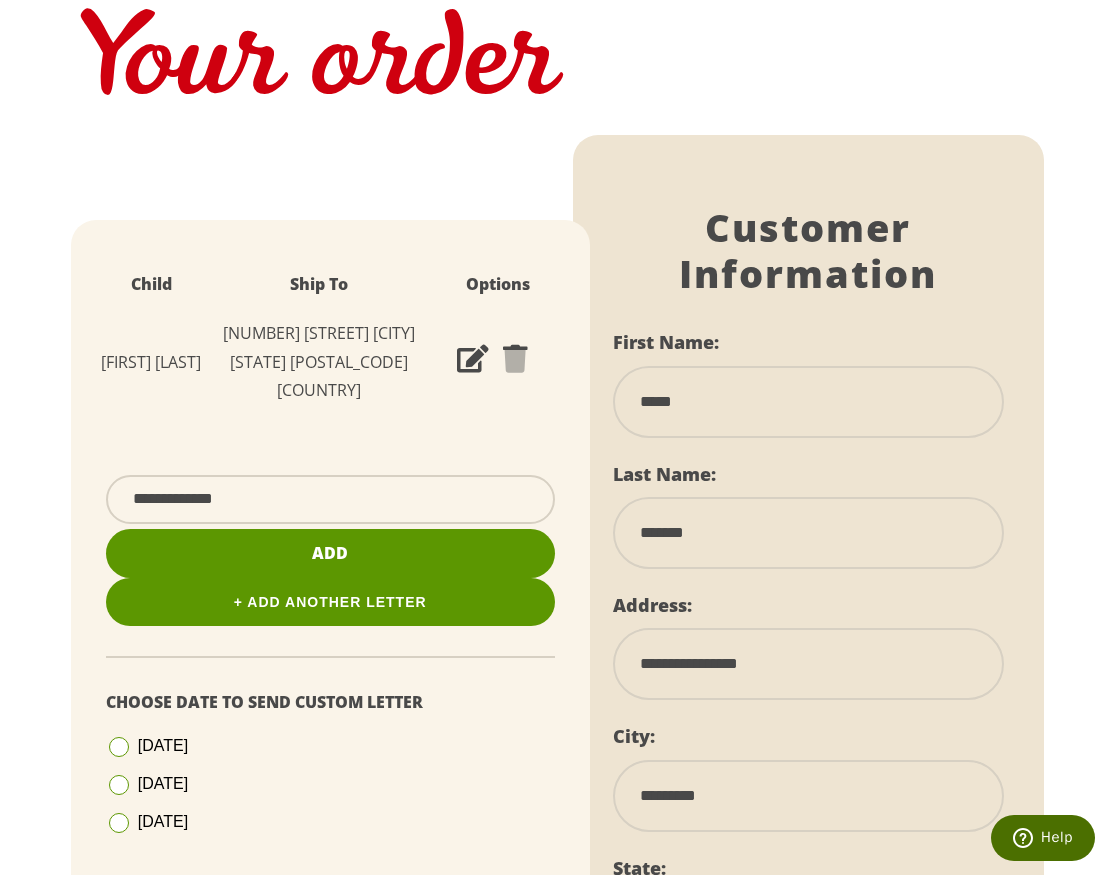 type on "[MASKED]" 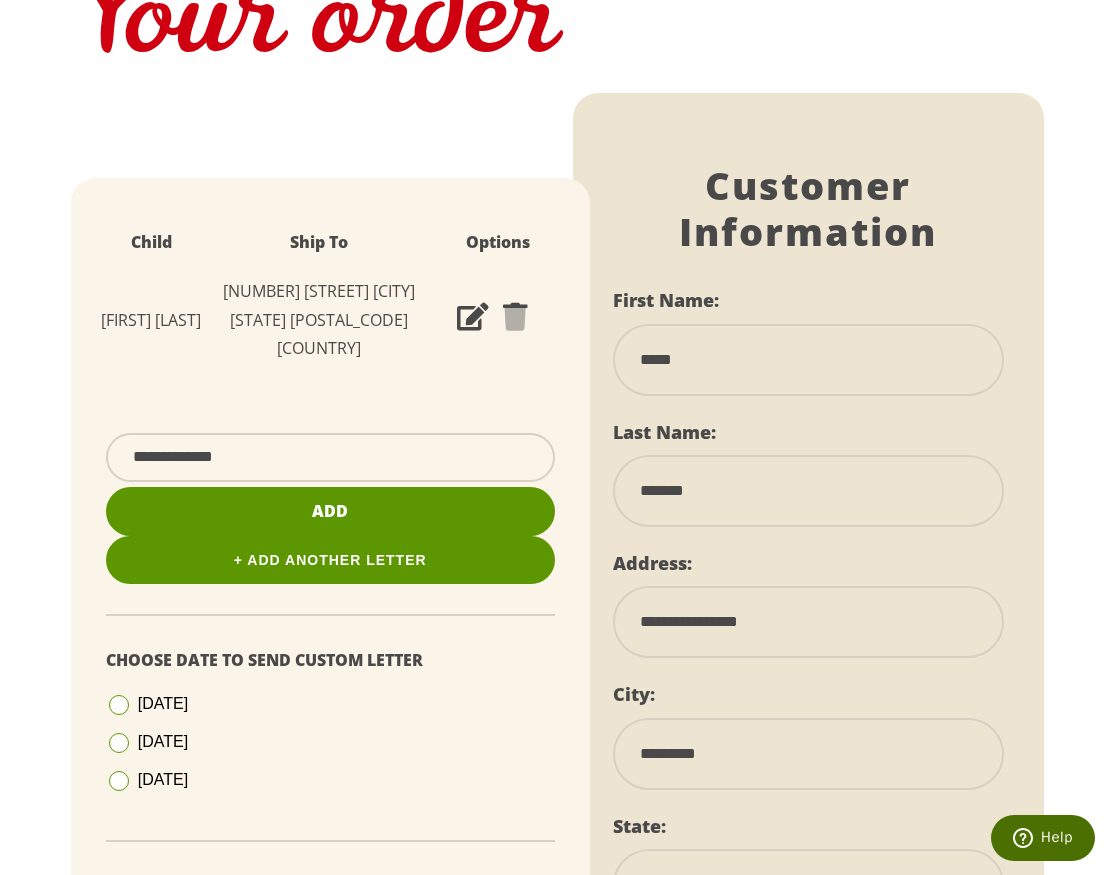 scroll, scrollTop: 0, scrollLeft: 0, axis: both 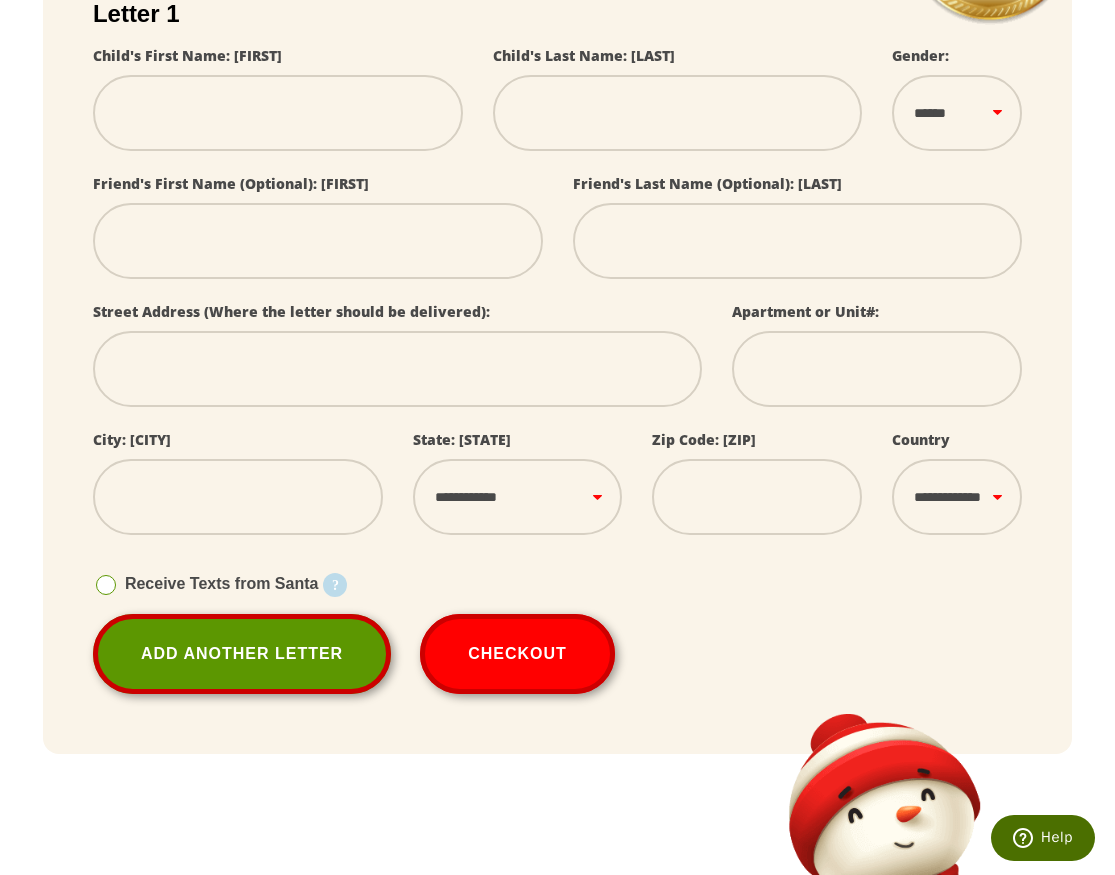 click at bounding box center (278, 113) 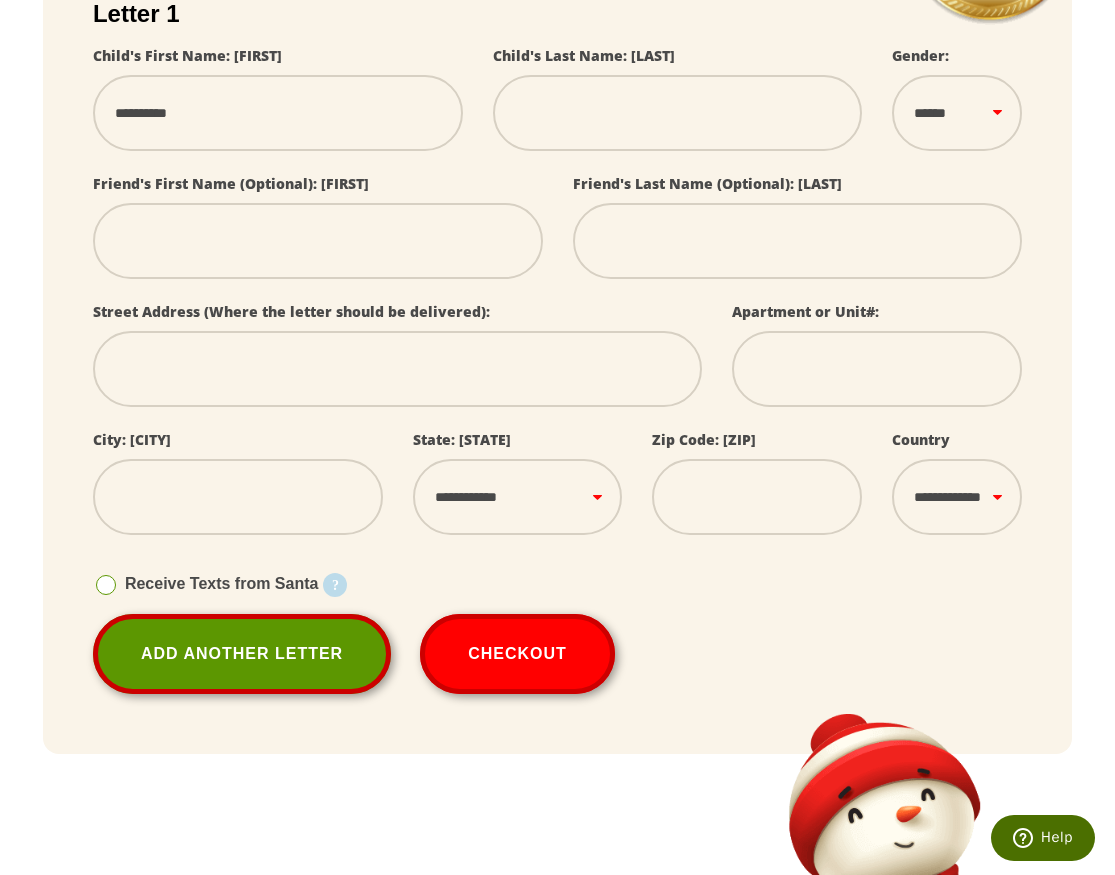 type on "*********" 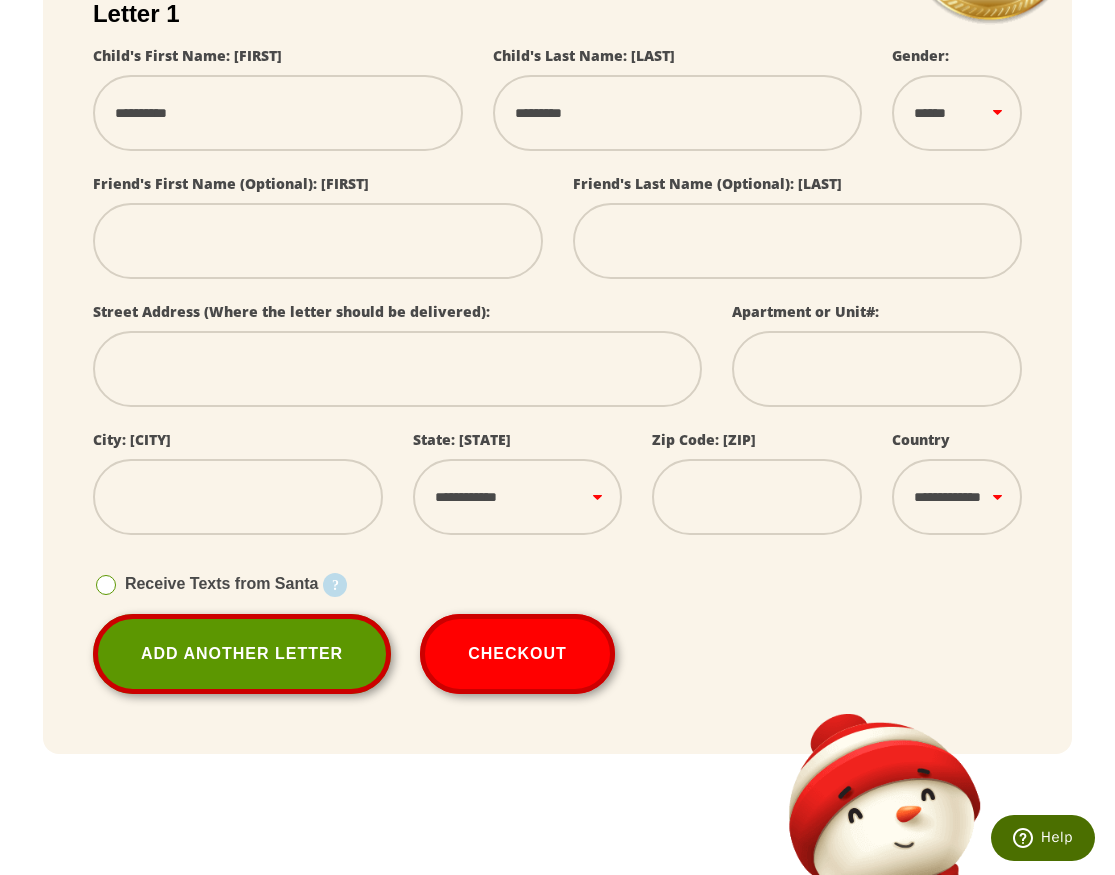 select 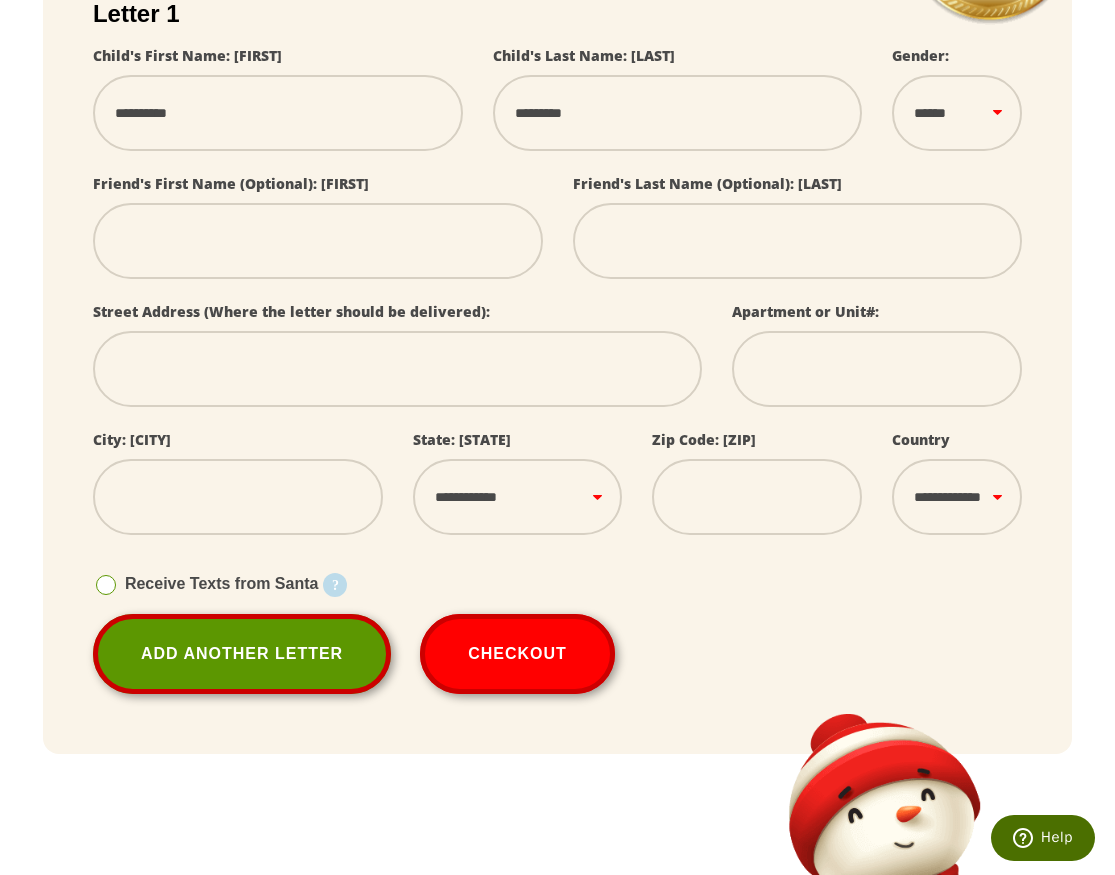 click at bounding box center [798, 241] 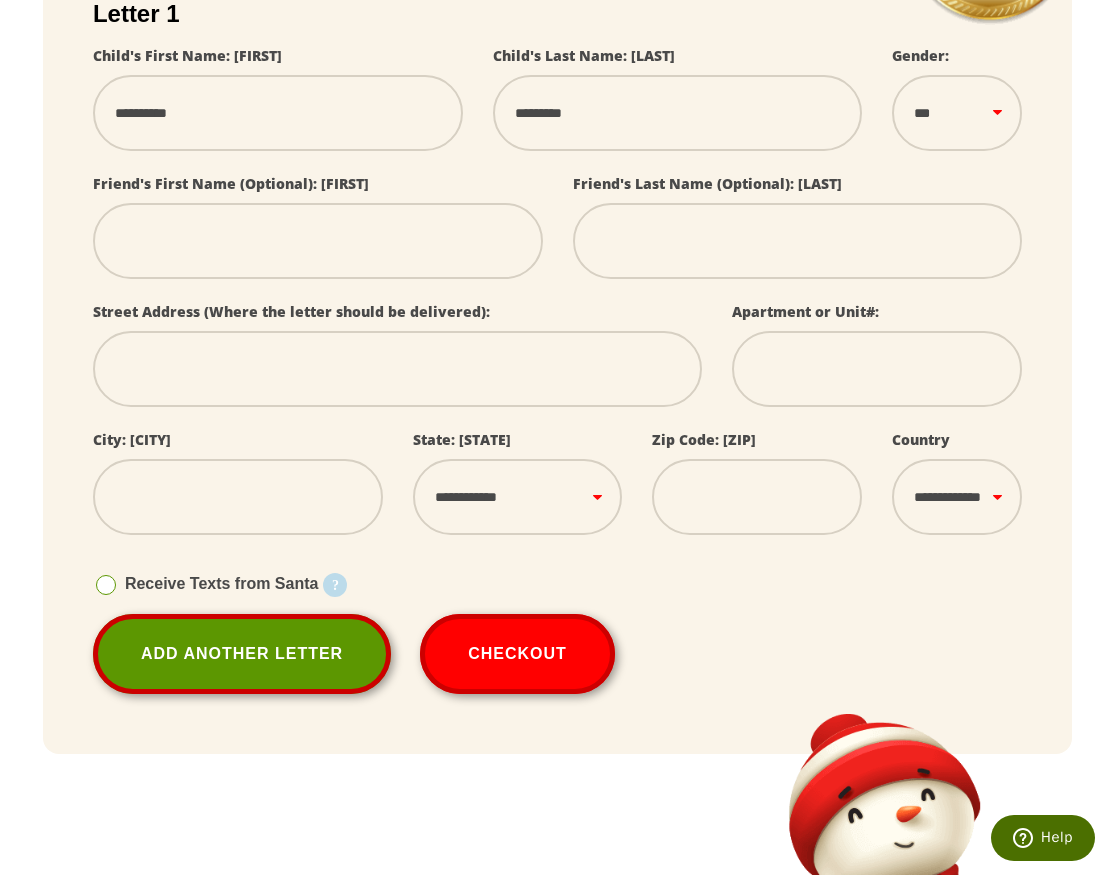 click on "******   ***   ****" at bounding box center (957, 113) 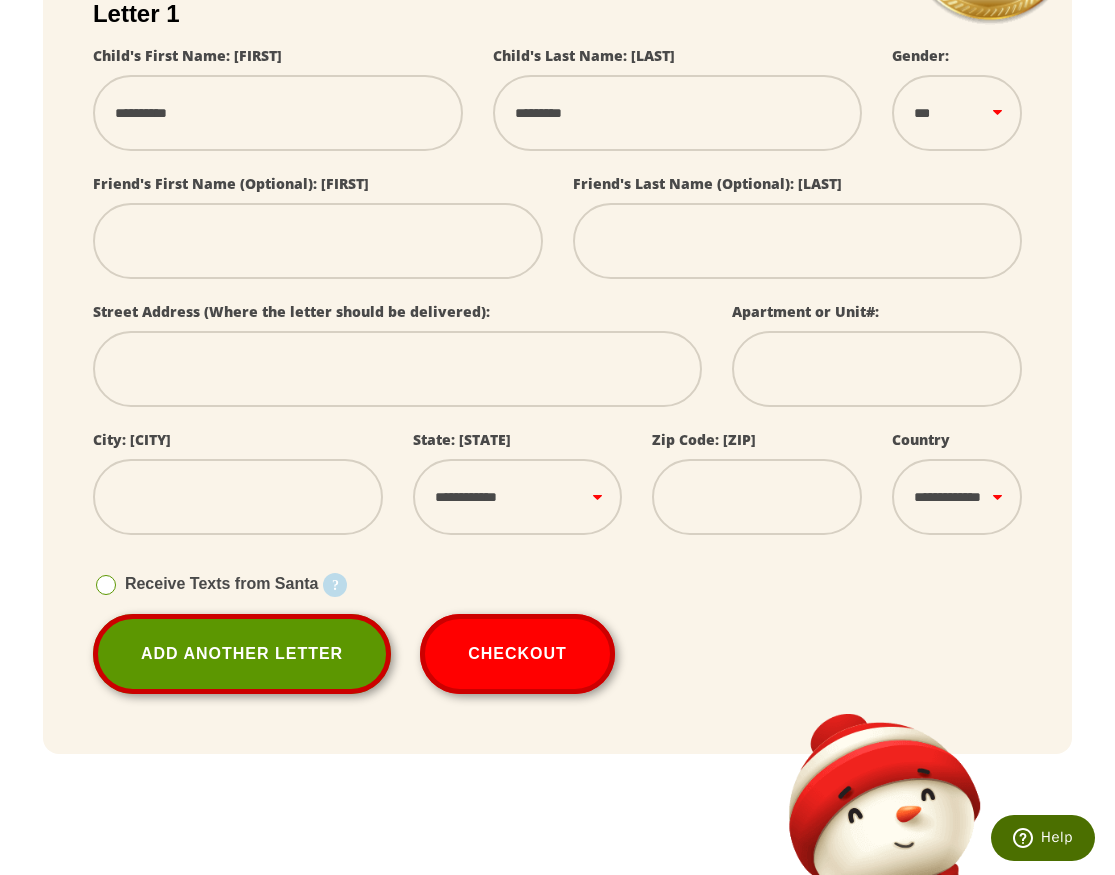 type on "**********" 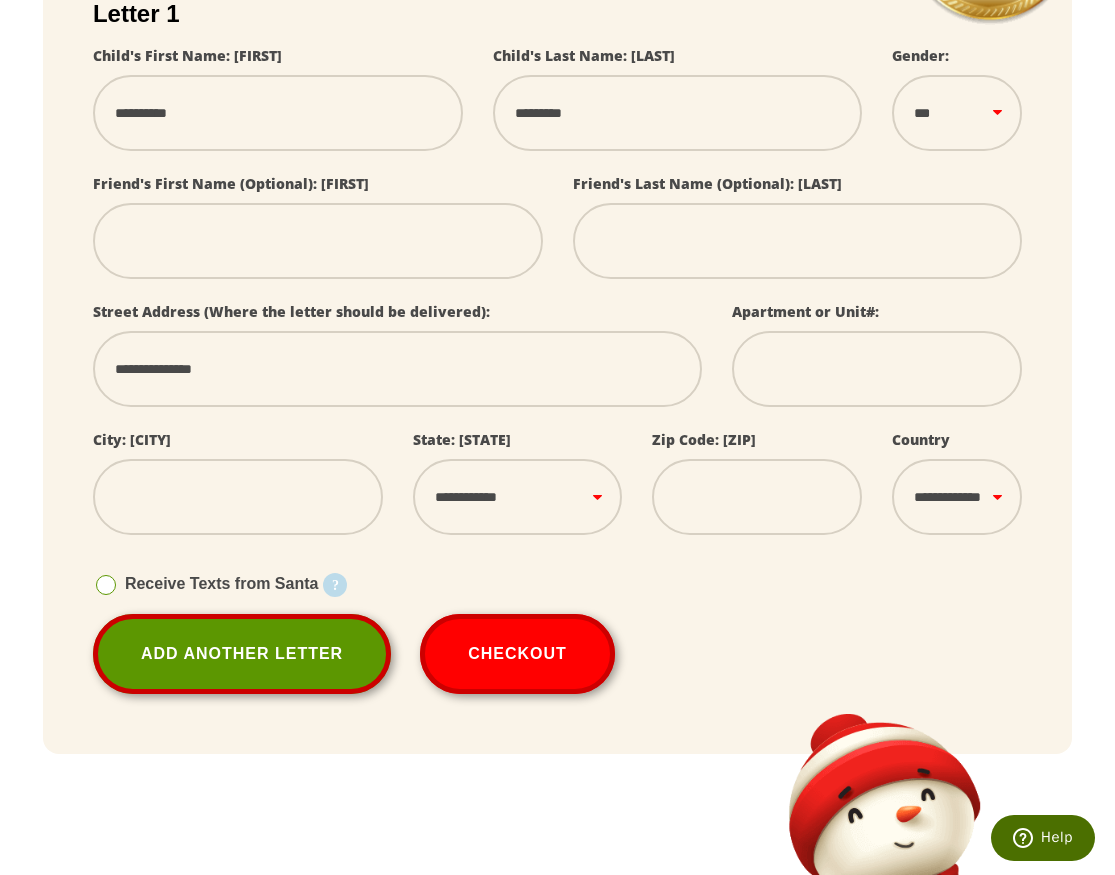 type on "**********" 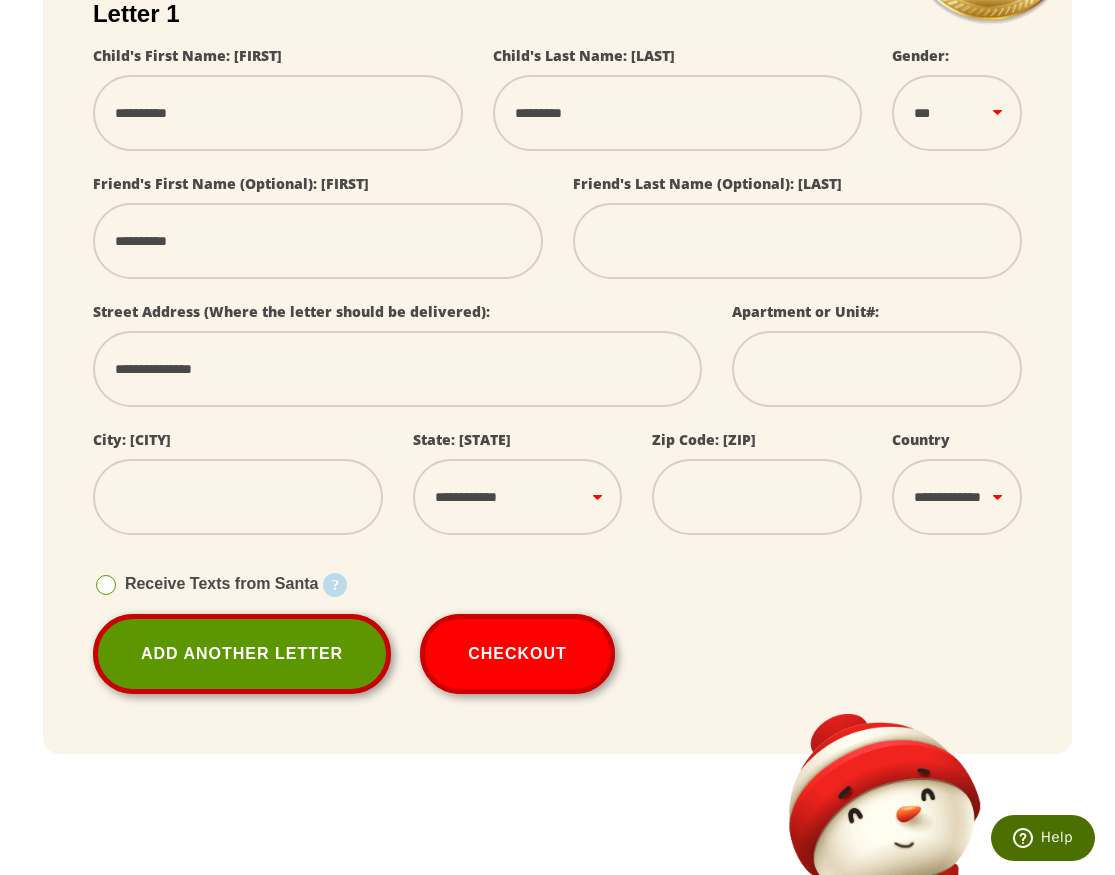 type on "[MASKED]" 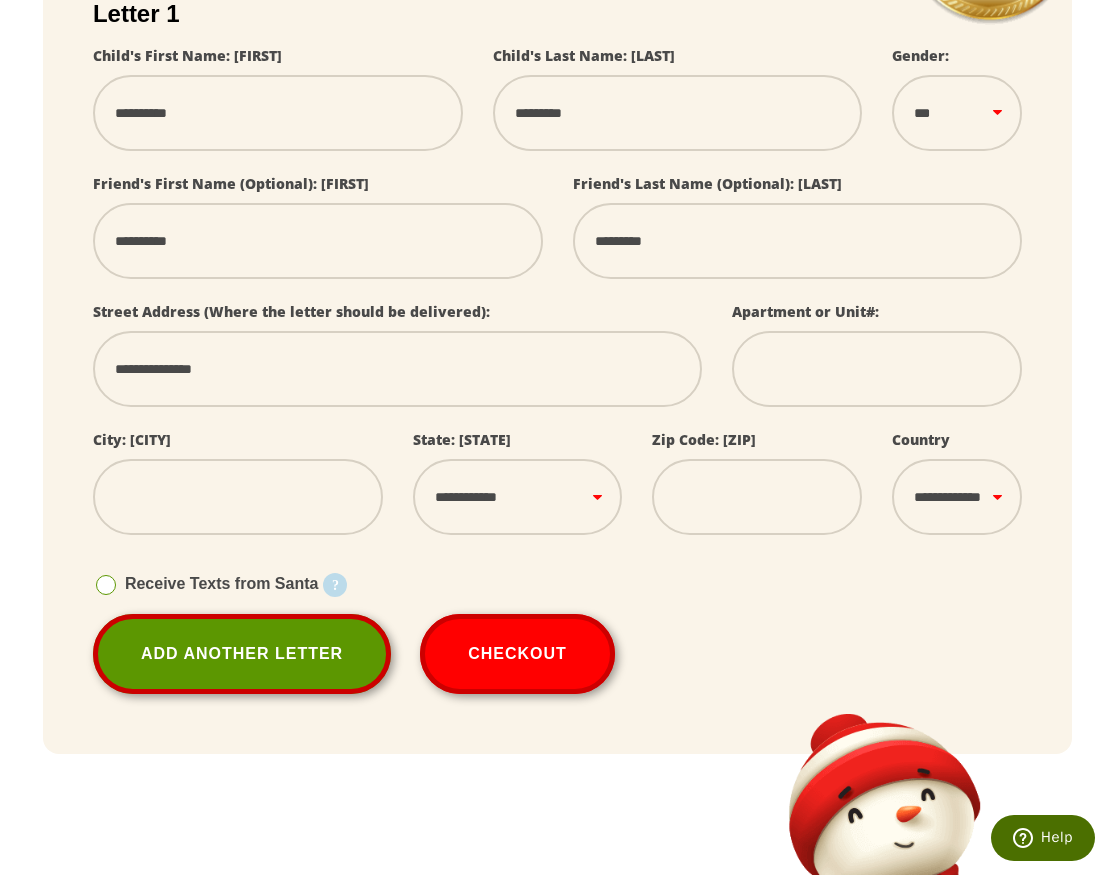type on "********" 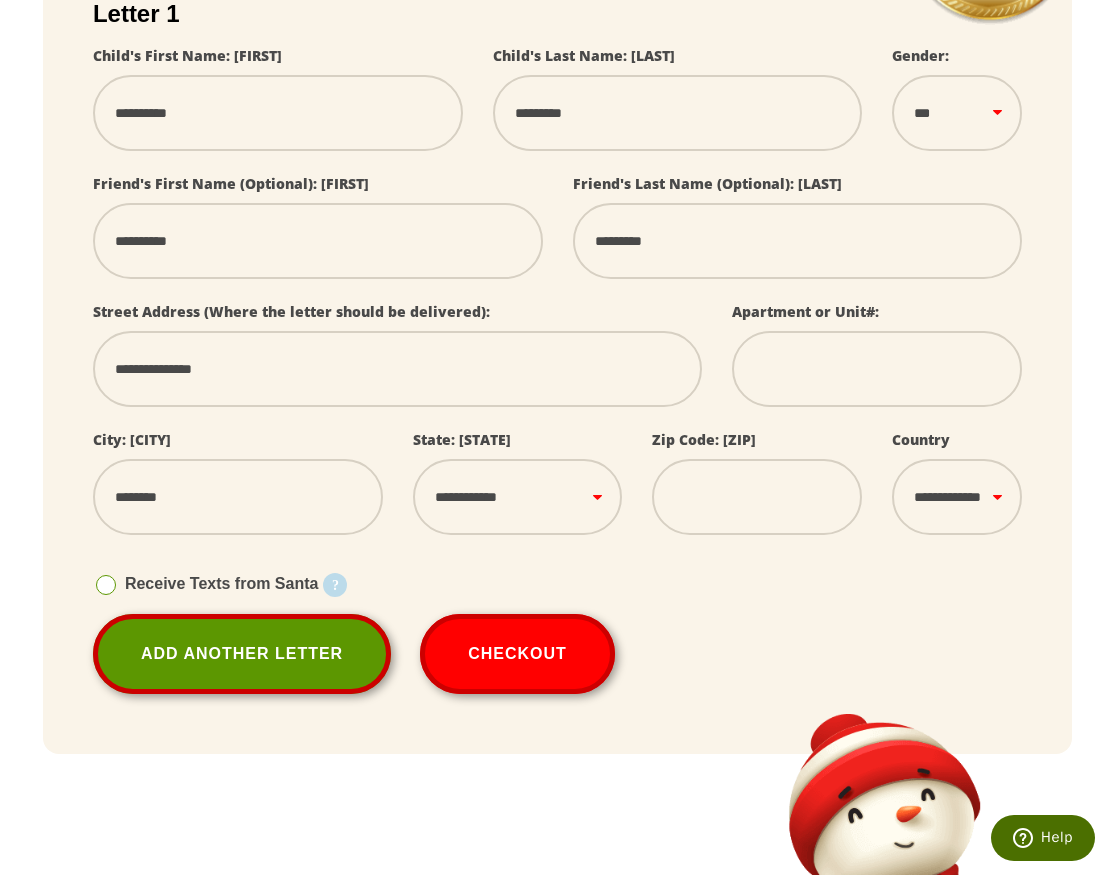 select on "**" 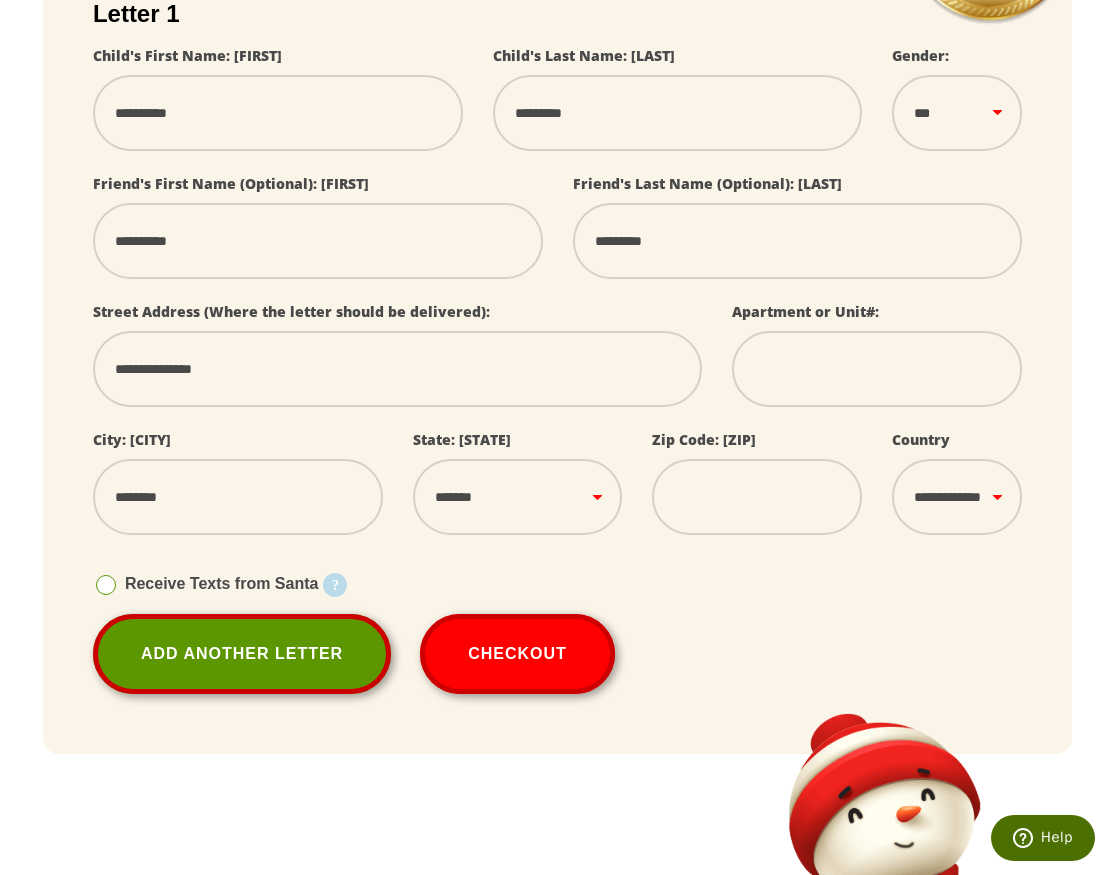 type on "[MASKED]" 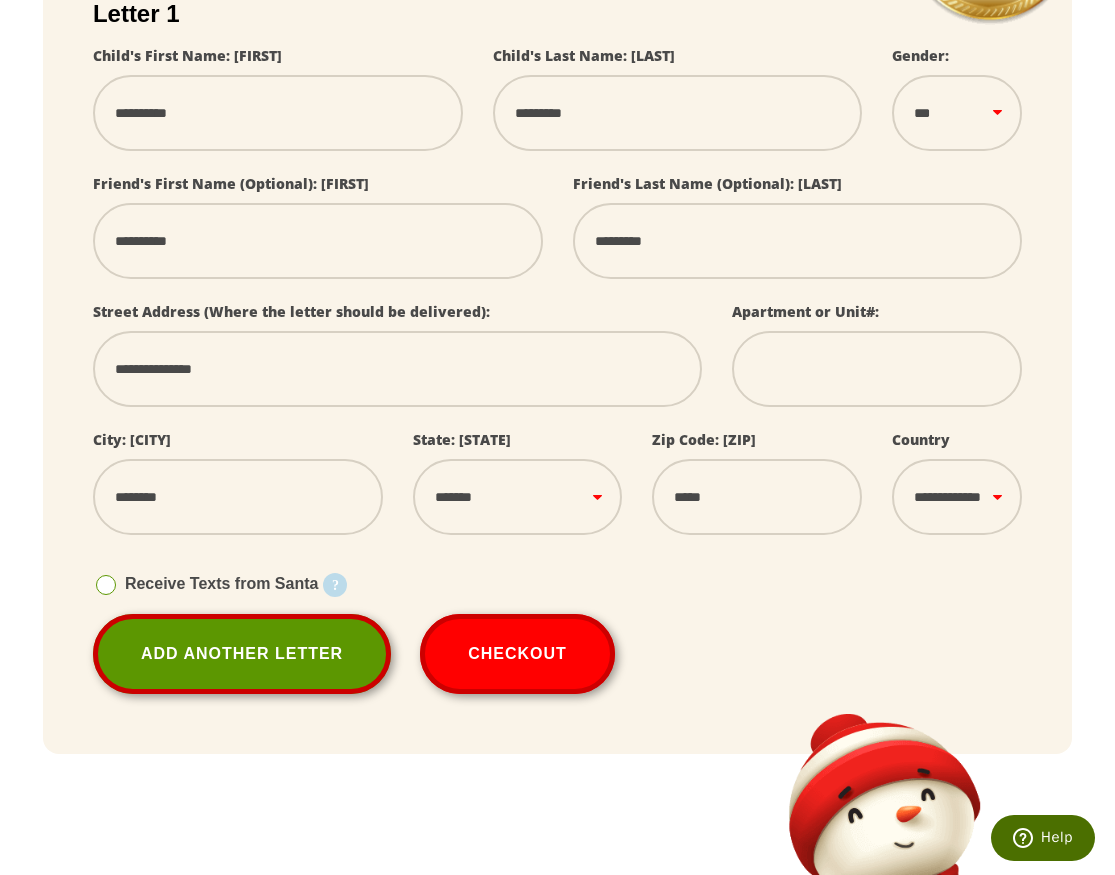 drag, startPoint x: 104, startPoint y: 585, endPoint x: 94, endPoint y: 582, distance: 10.440307 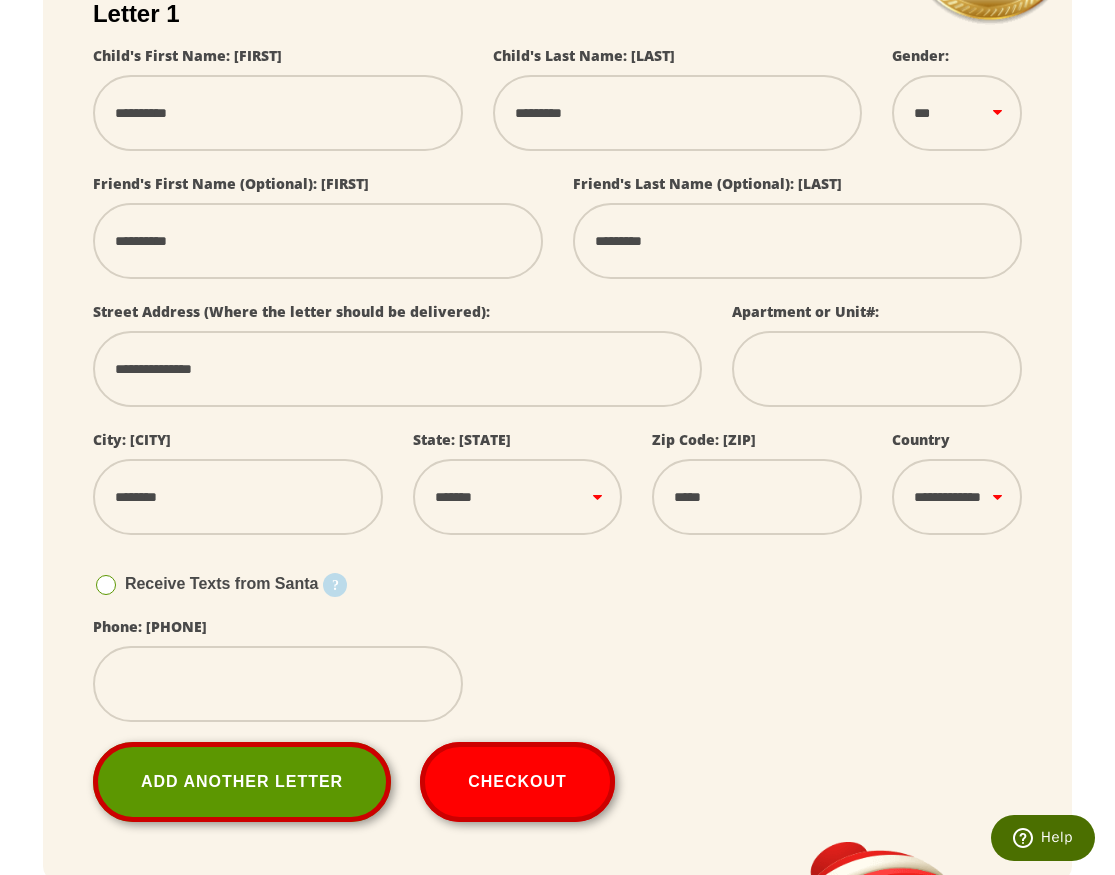click at bounding box center [278, 684] 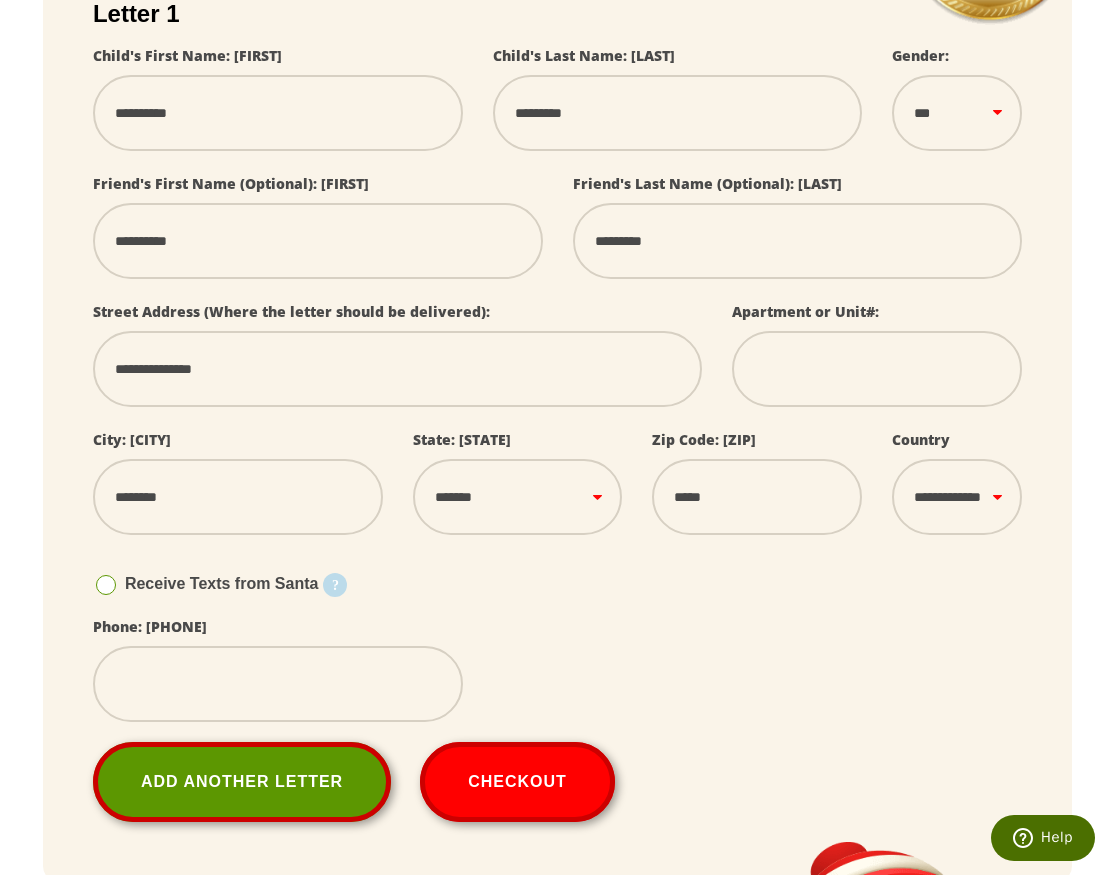 type on "[MASKED]" 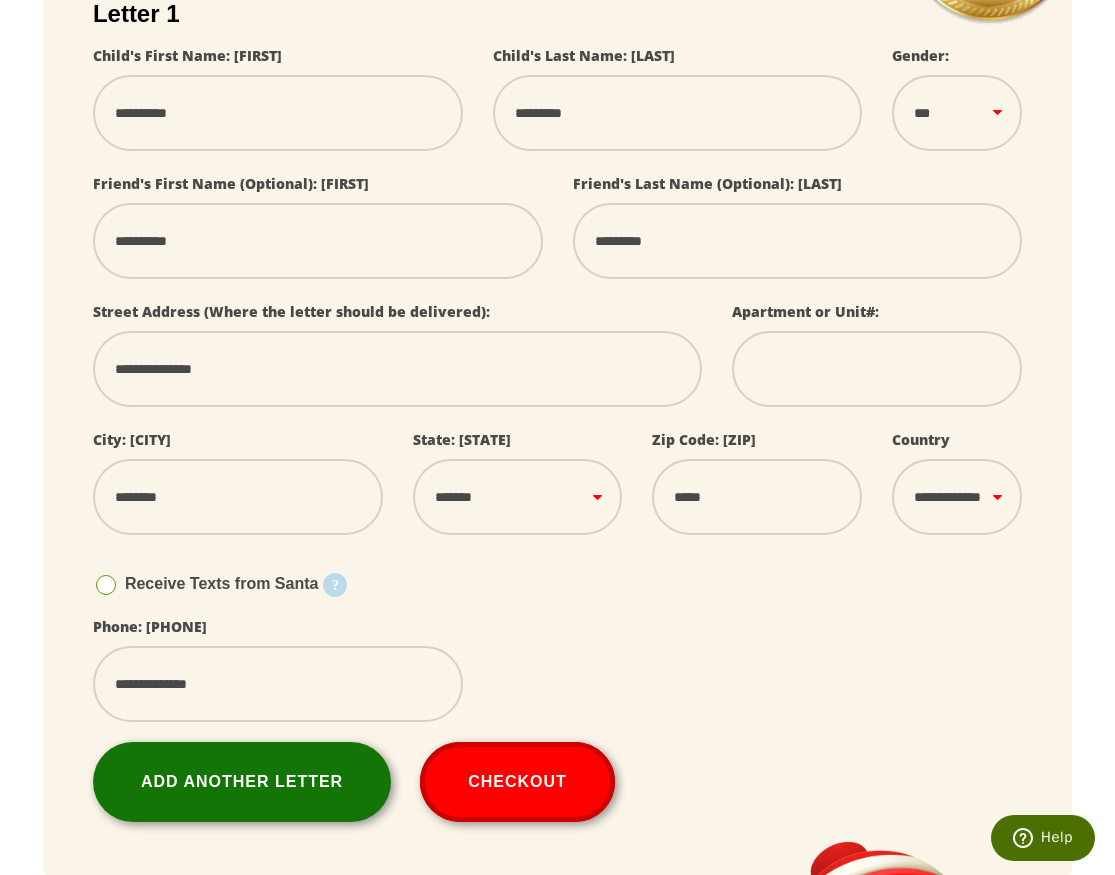 click on "Add Another Letter" at bounding box center [242, 782] 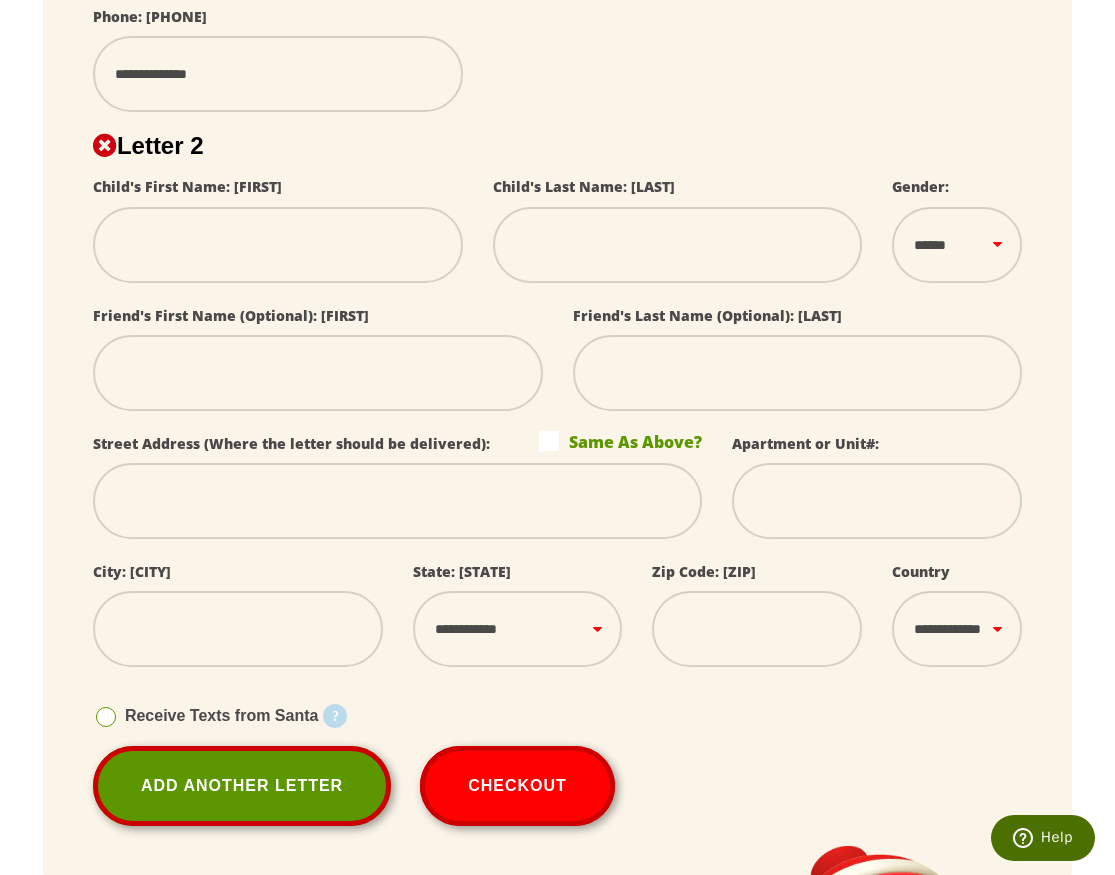scroll, scrollTop: 1000, scrollLeft: 0, axis: vertical 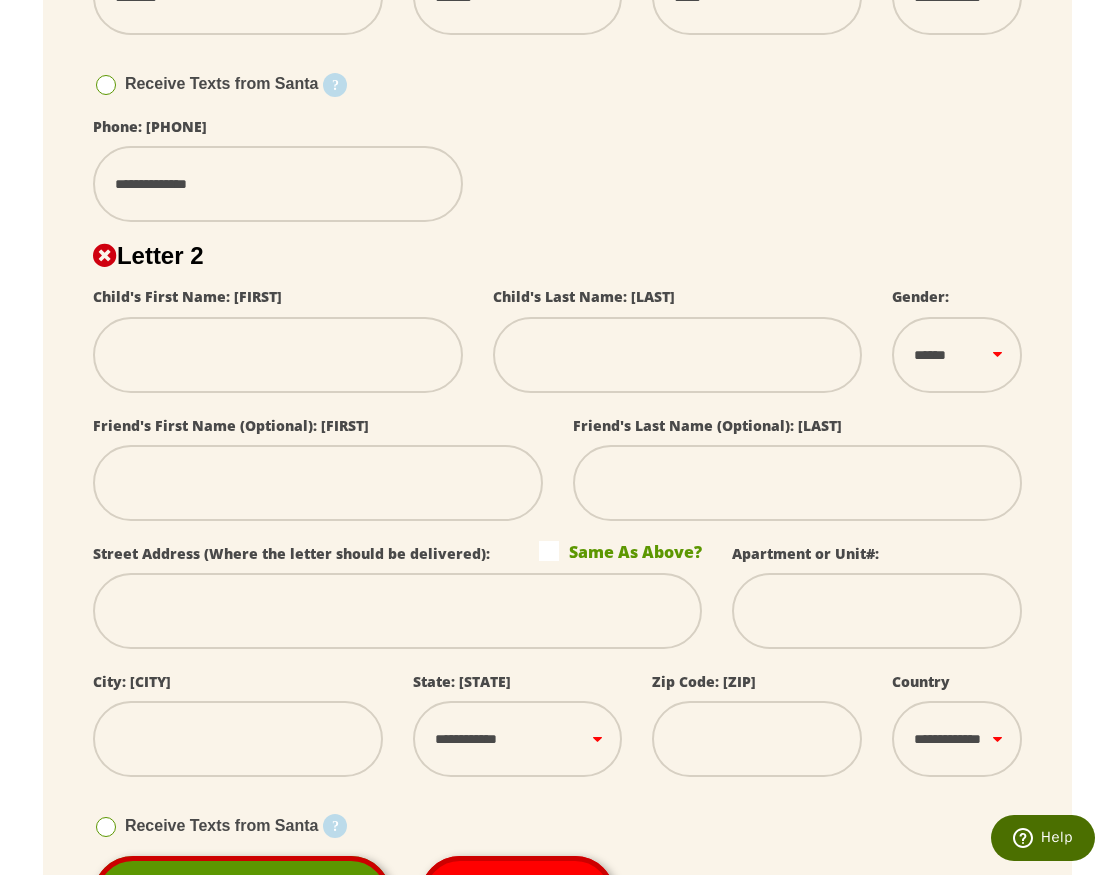click at bounding box center [105, 256] 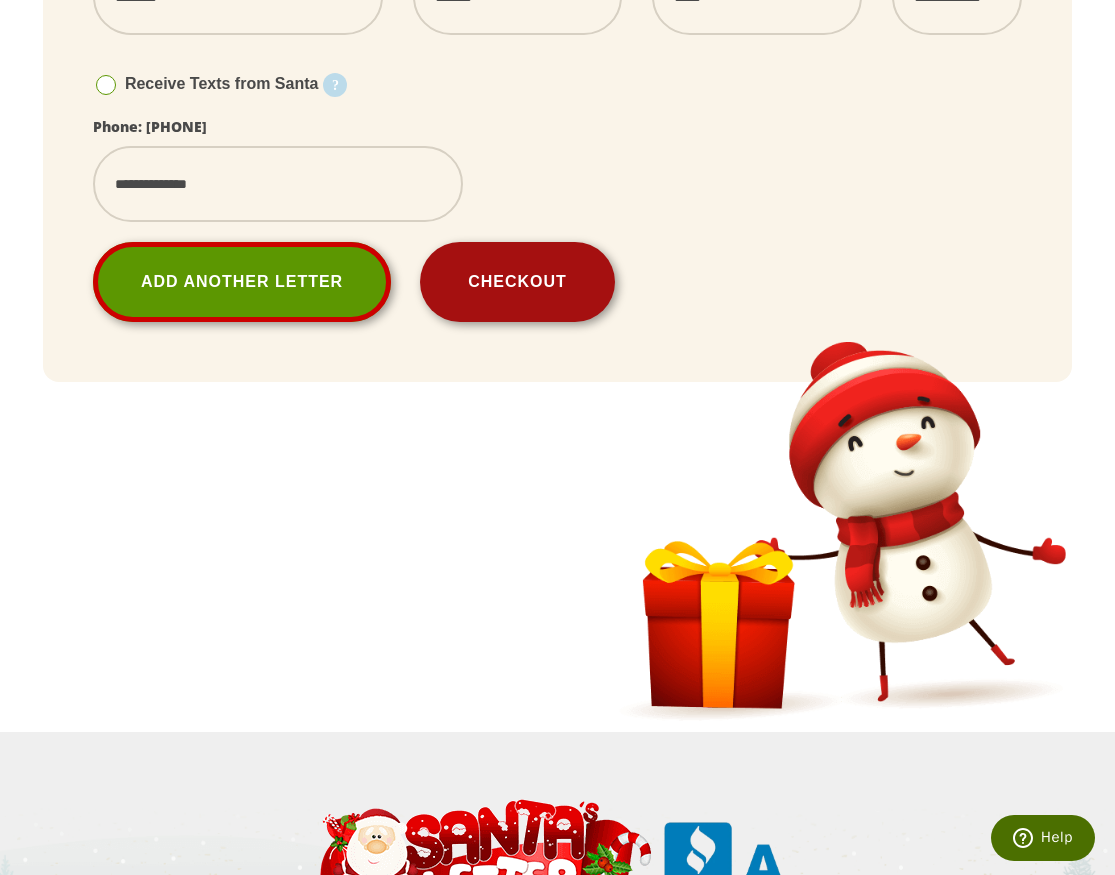 click on "Checkout" at bounding box center (517, 282) 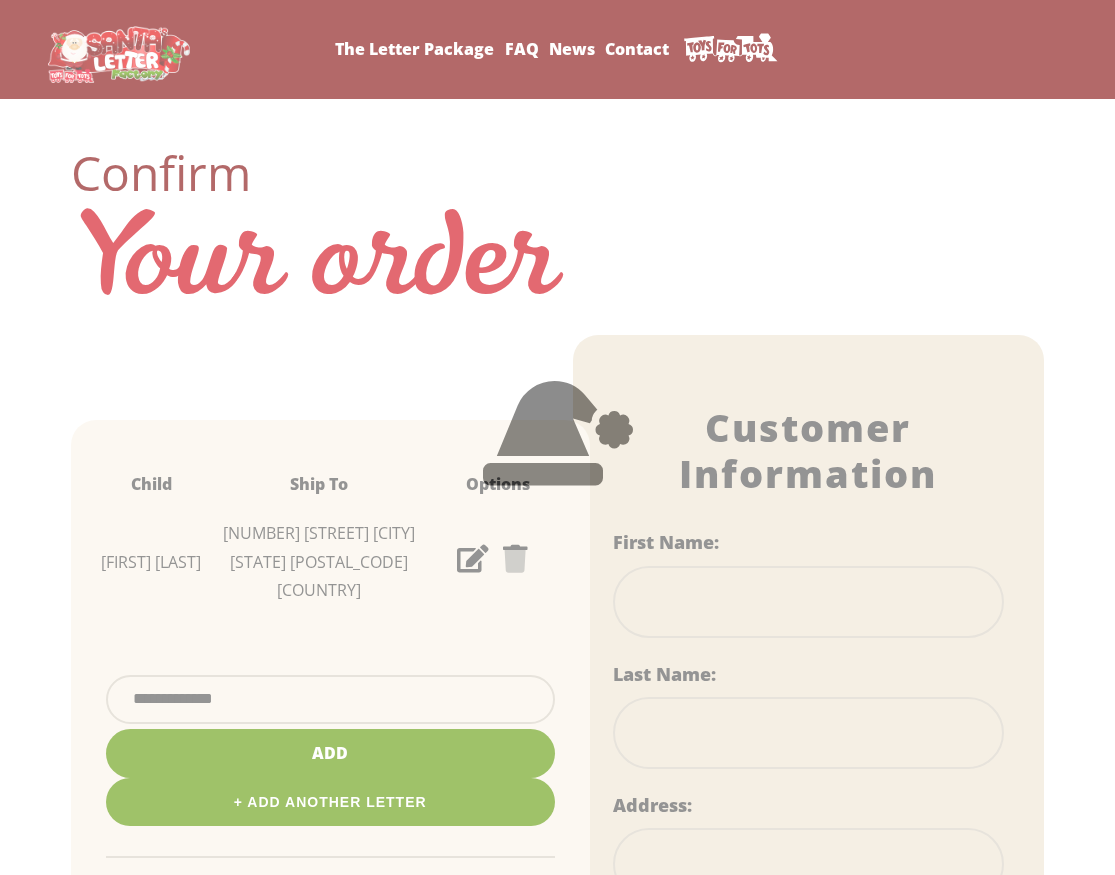 scroll, scrollTop: 0, scrollLeft: 0, axis: both 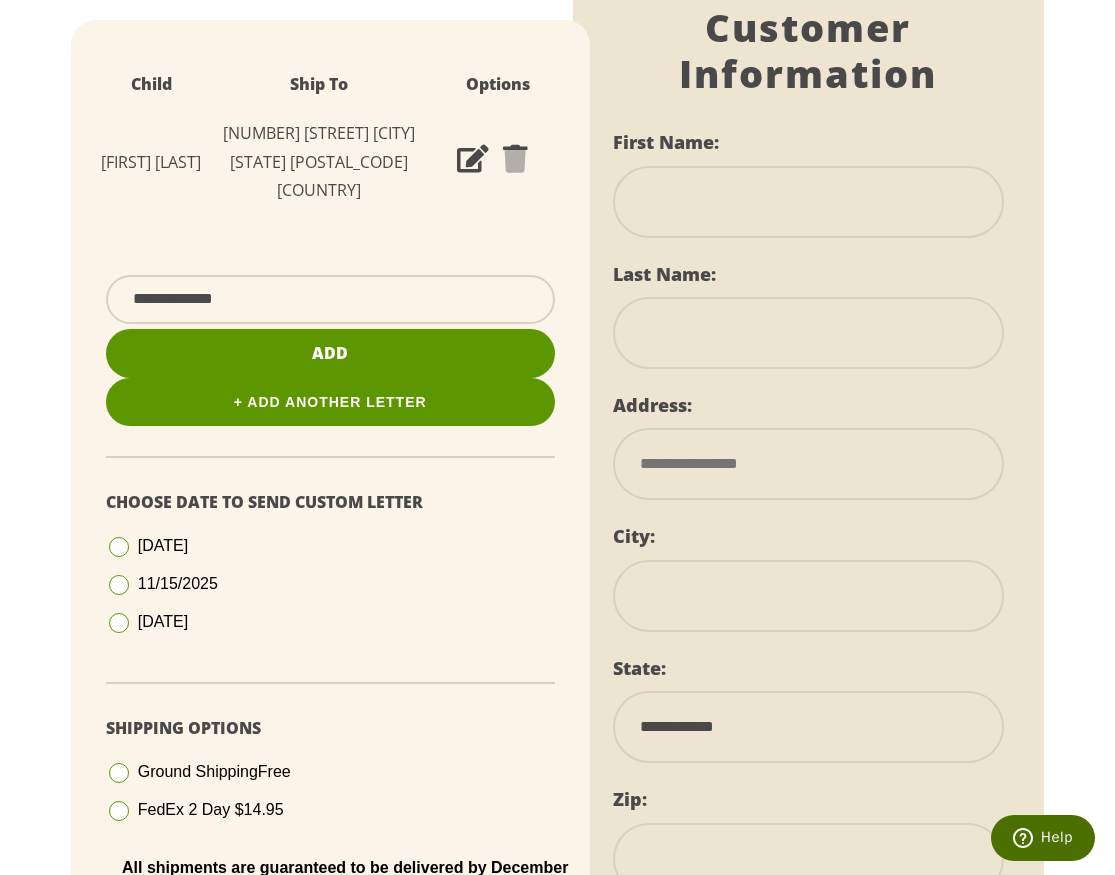 click at bounding box center (809, 202) 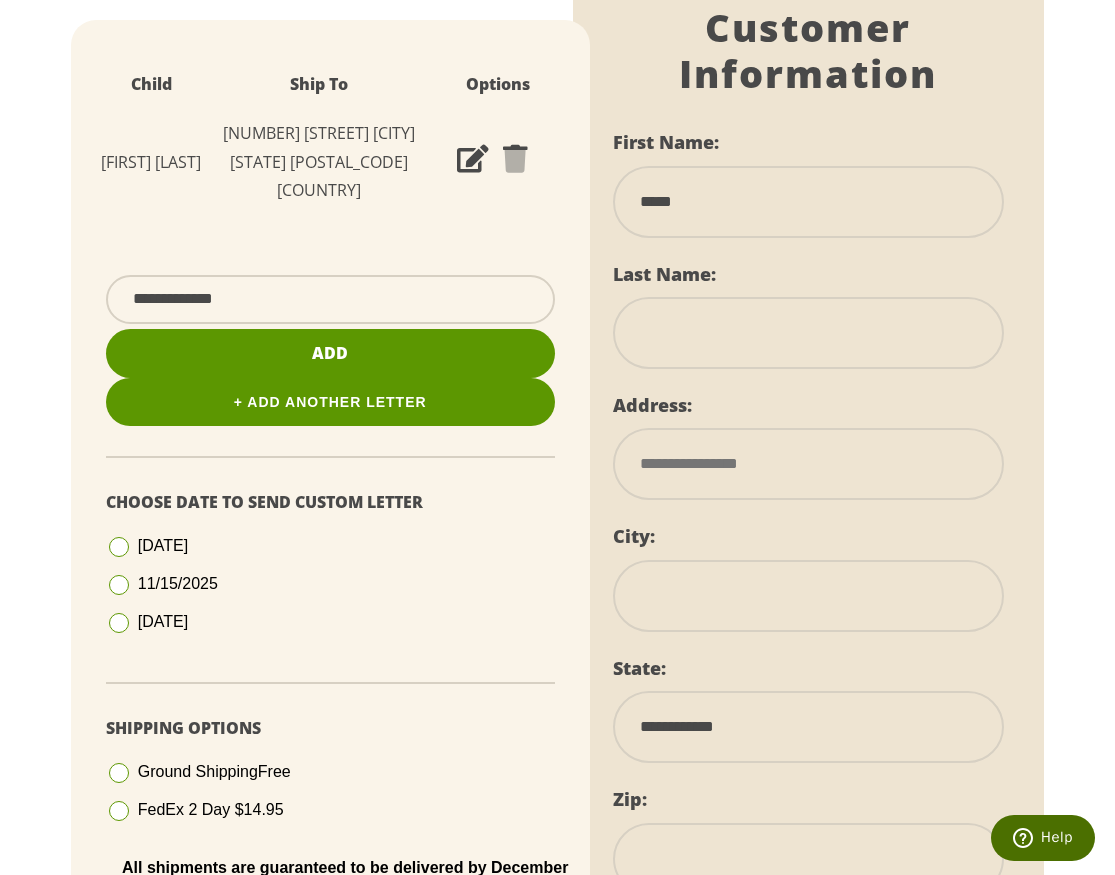 type on "[MASKED]" 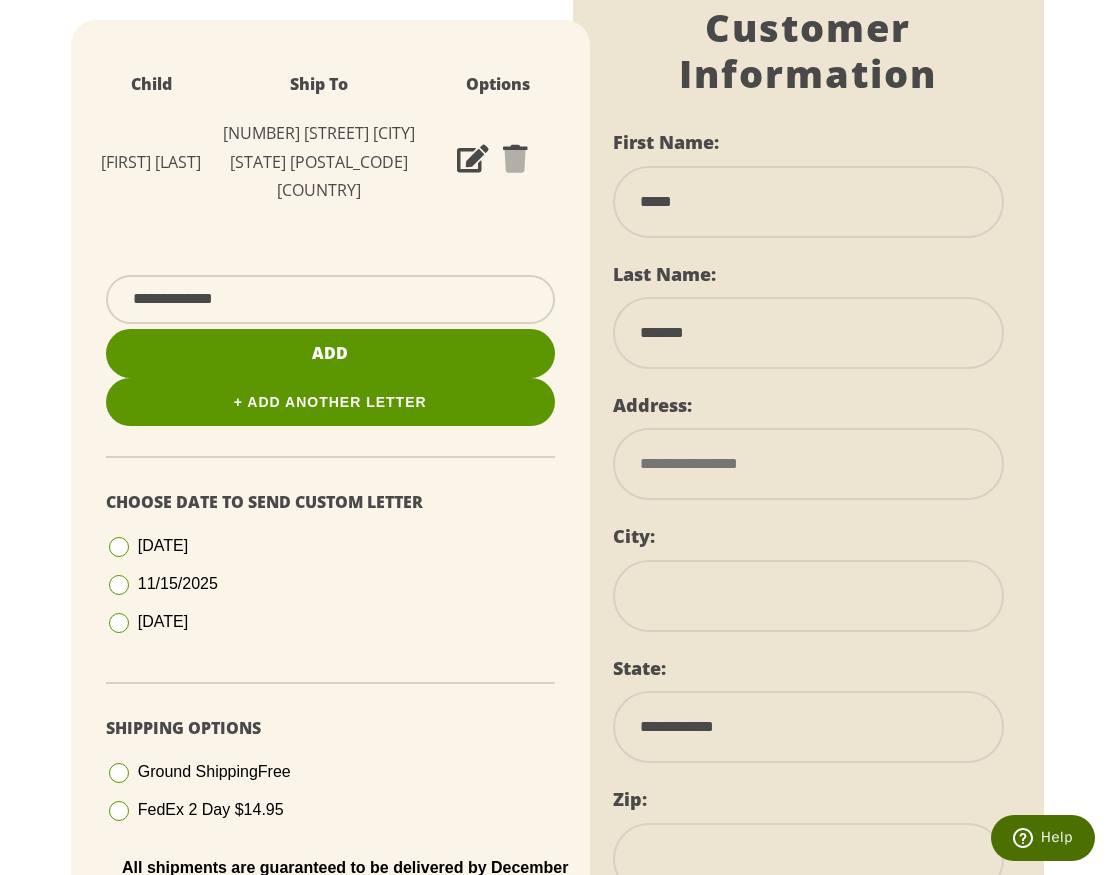 type on "[MASKED]" 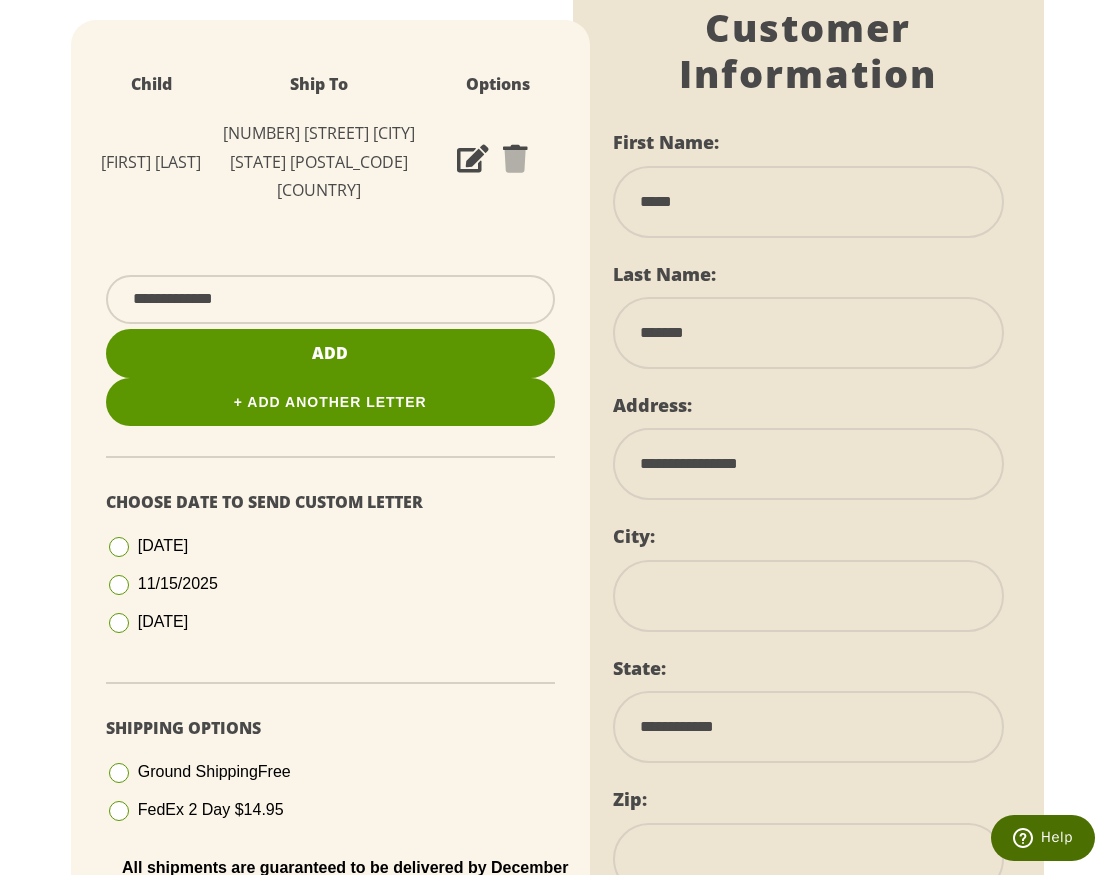 type on "[MASKED]" 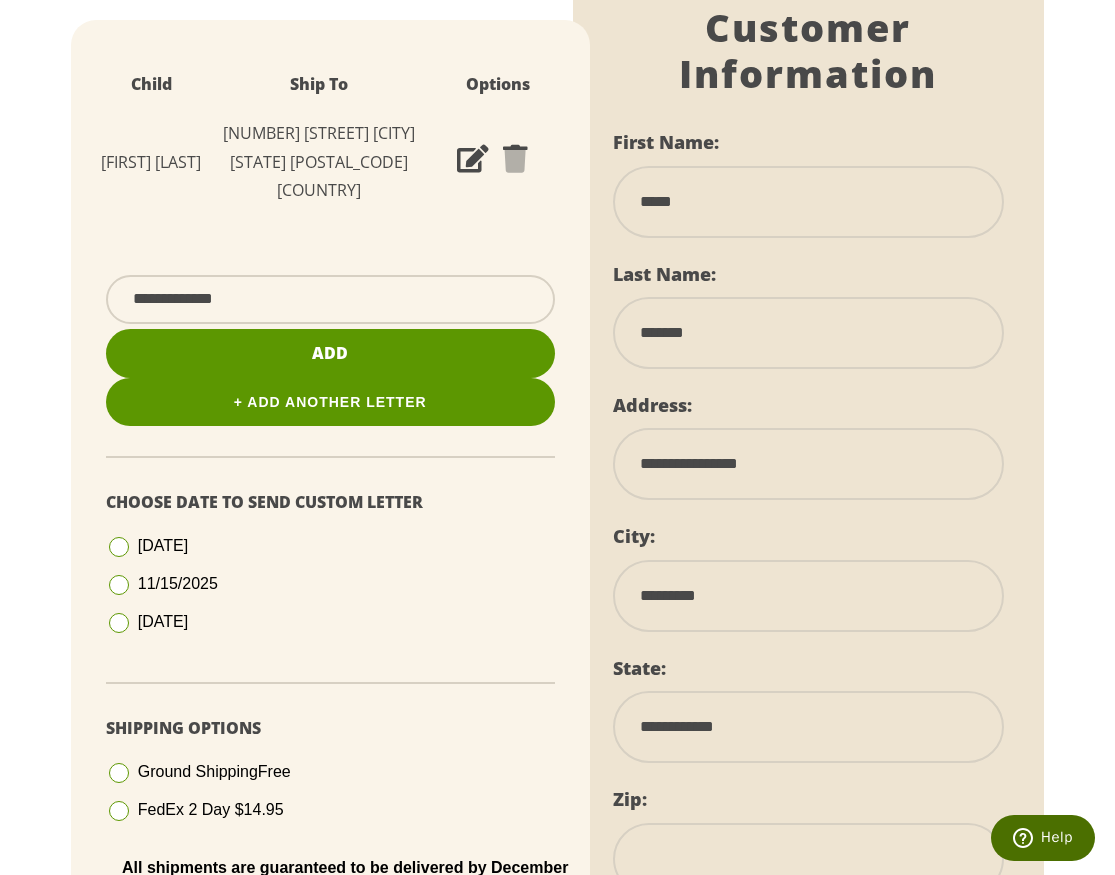select on "**" 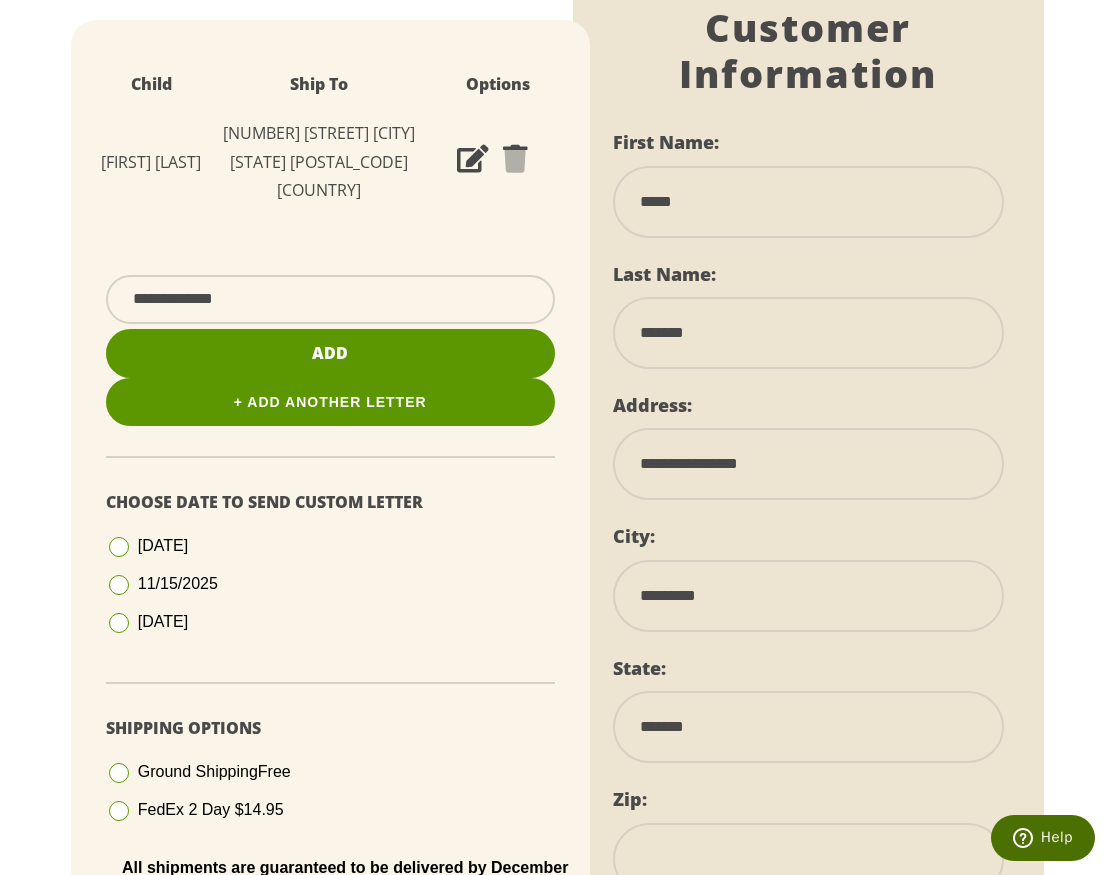 type on "[MASKED]" 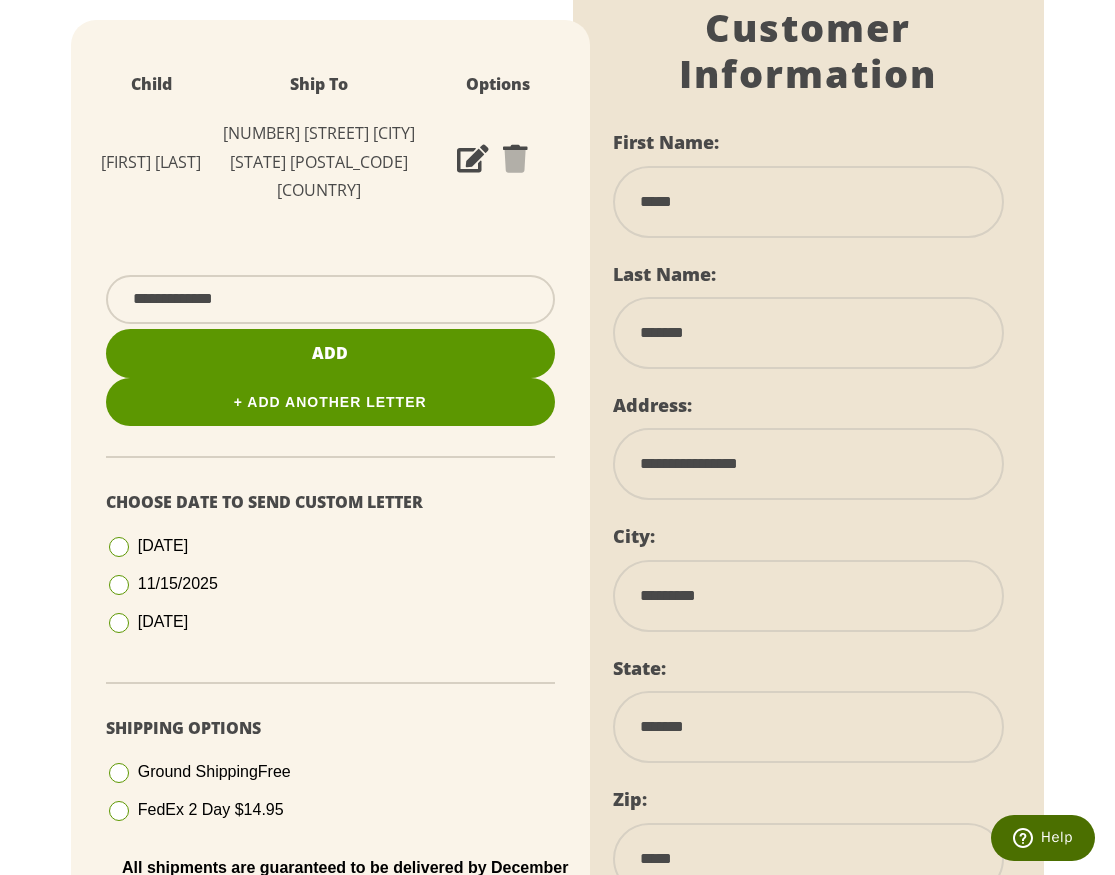 type on "[MASKED]" 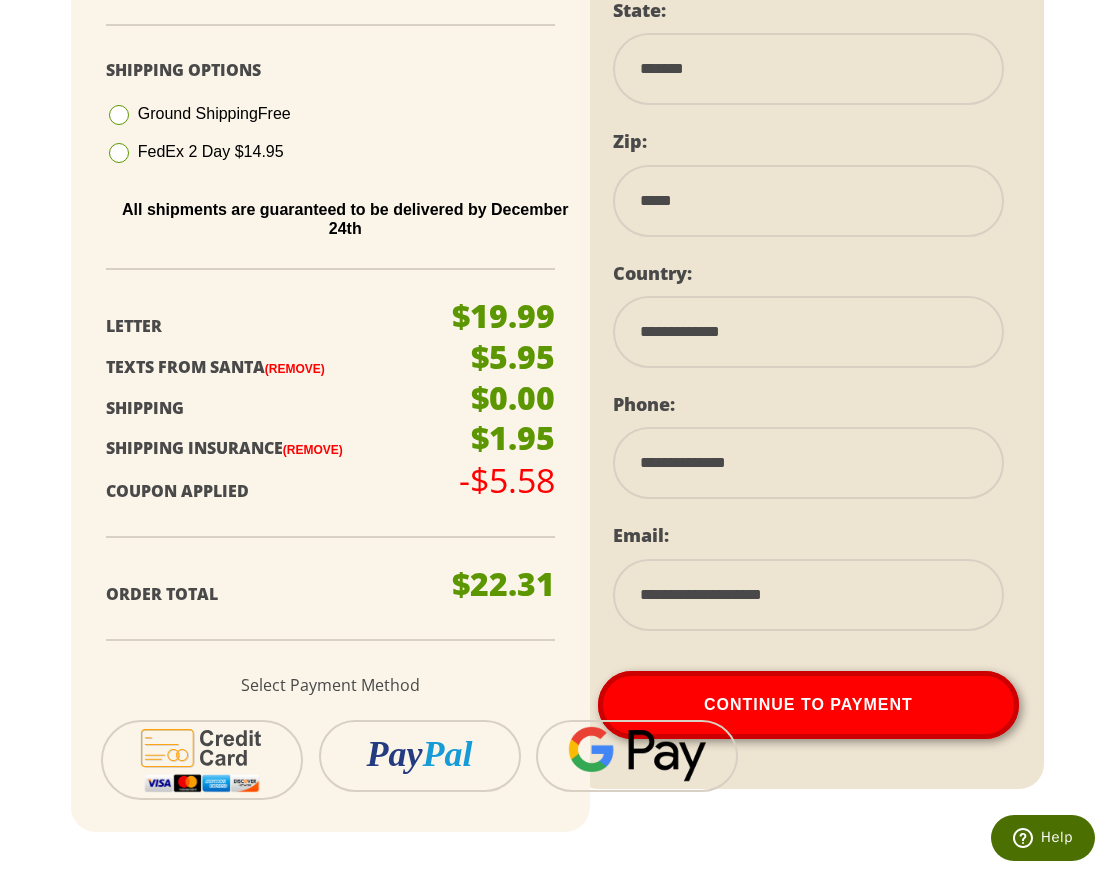 scroll, scrollTop: 1100, scrollLeft: 0, axis: vertical 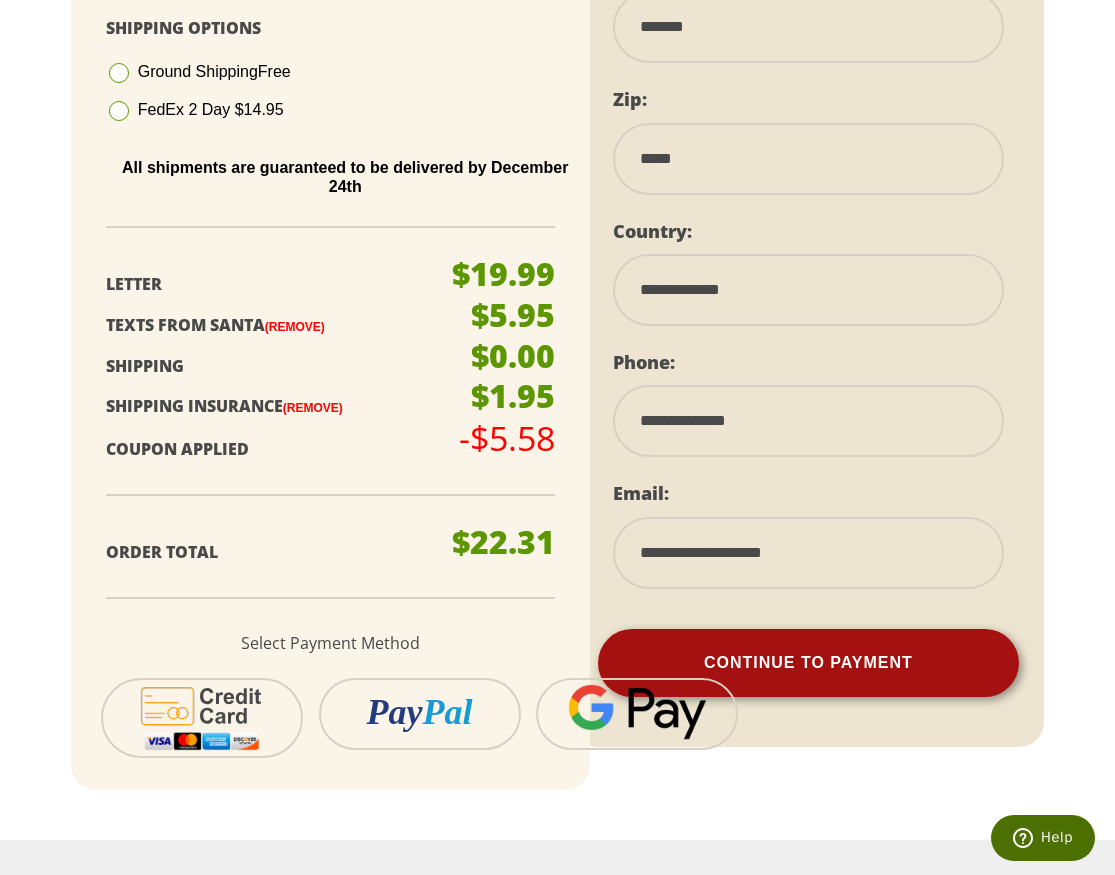 click on "Continue To Payment" at bounding box center [809, 663] 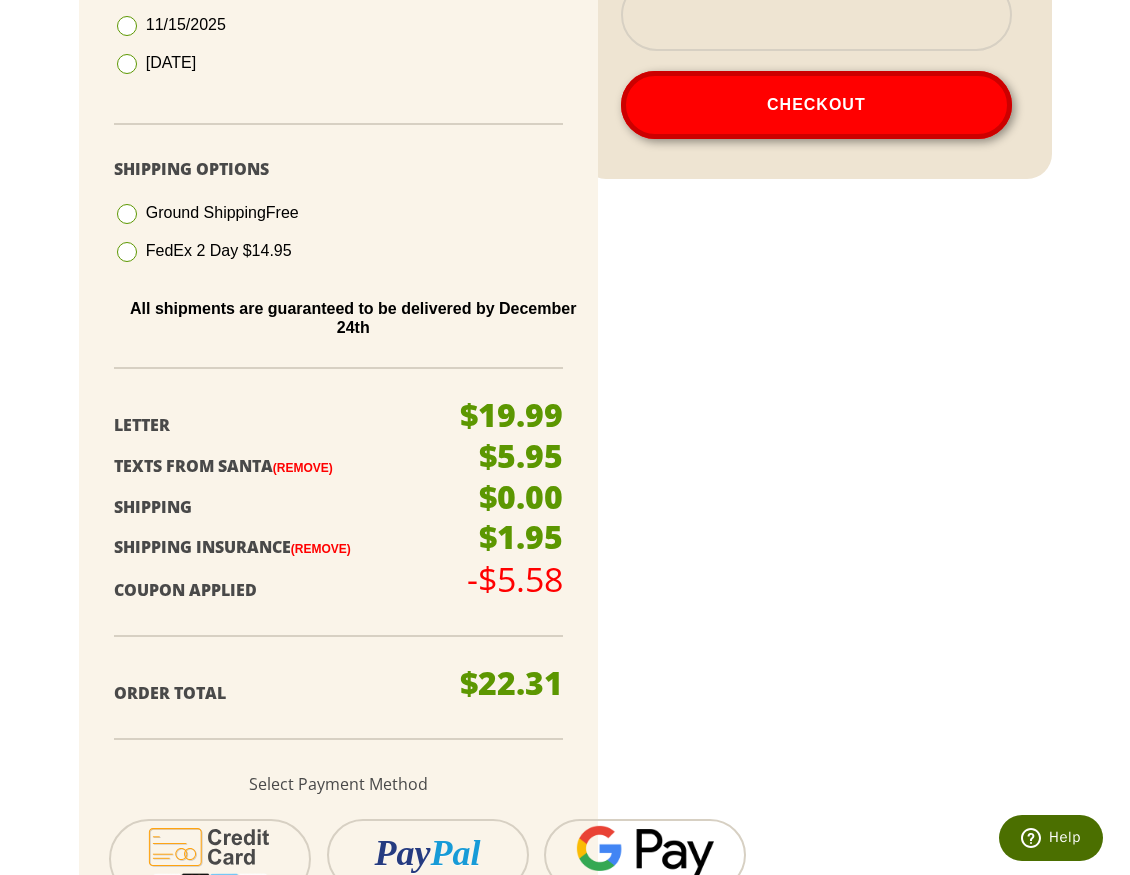scroll, scrollTop: 1395, scrollLeft: 0, axis: vertical 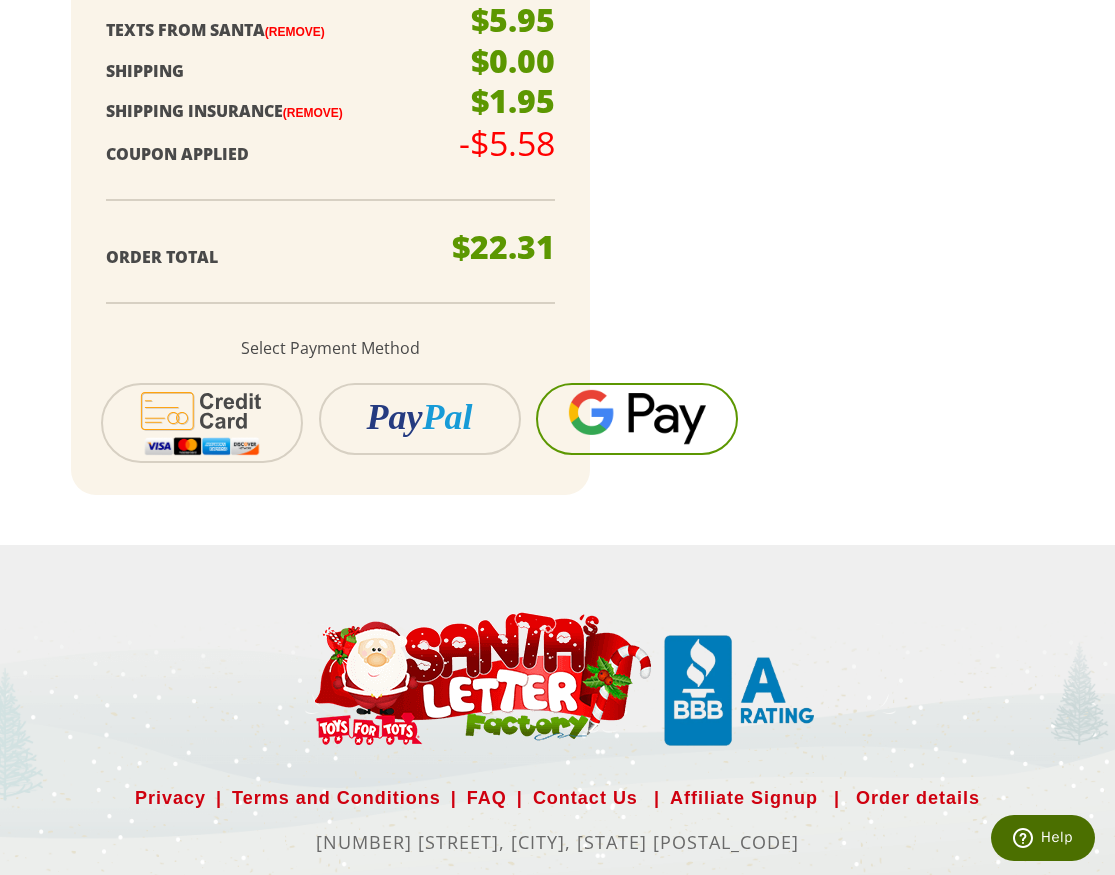 click at bounding box center [637, 417] 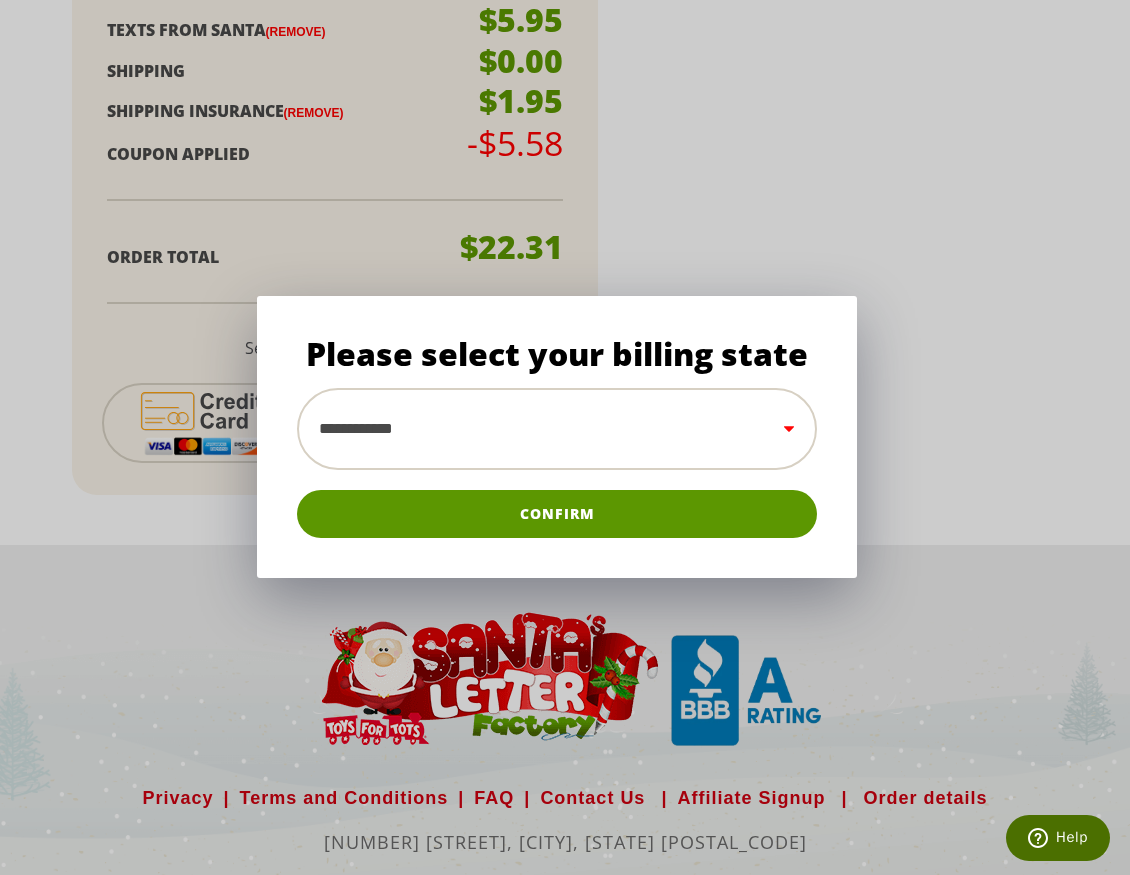 click on "[MASKED]" at bounding box center [557, 429] 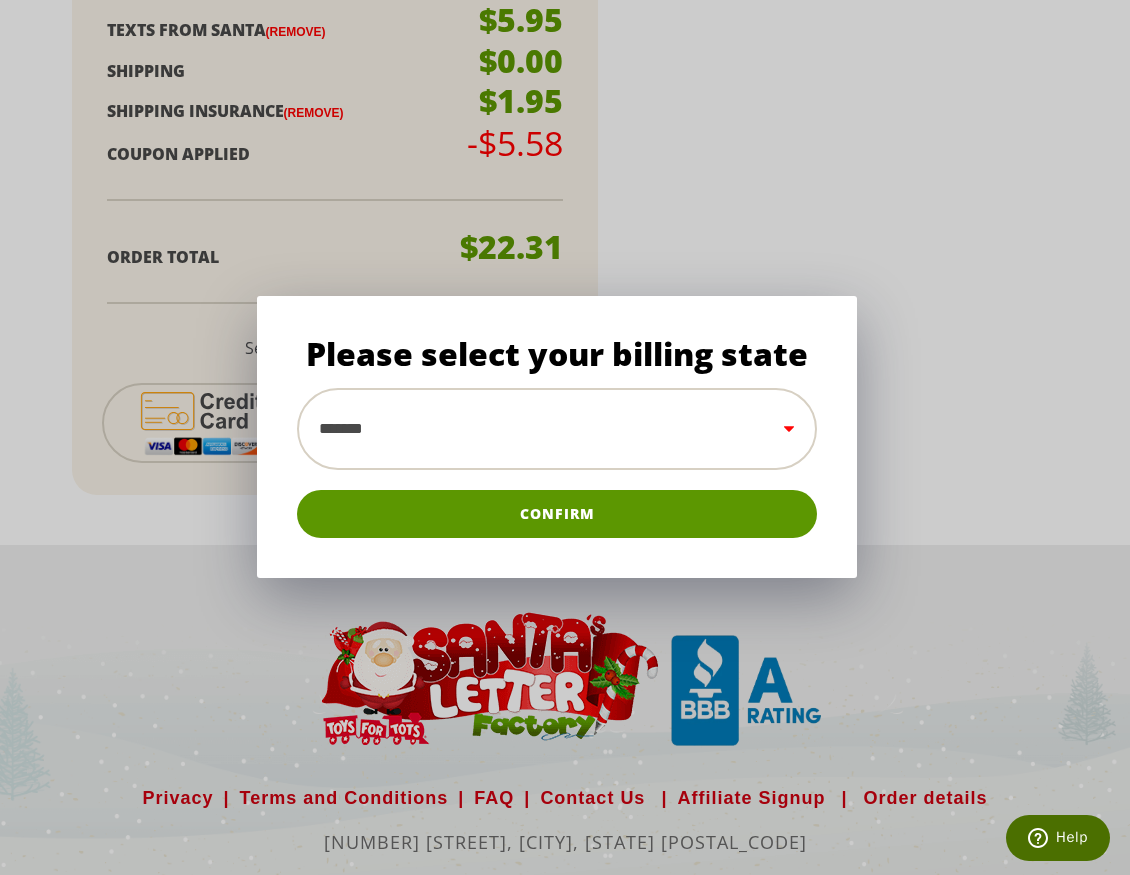 click on "[MASKED]" at bounding box center [557, 429] 